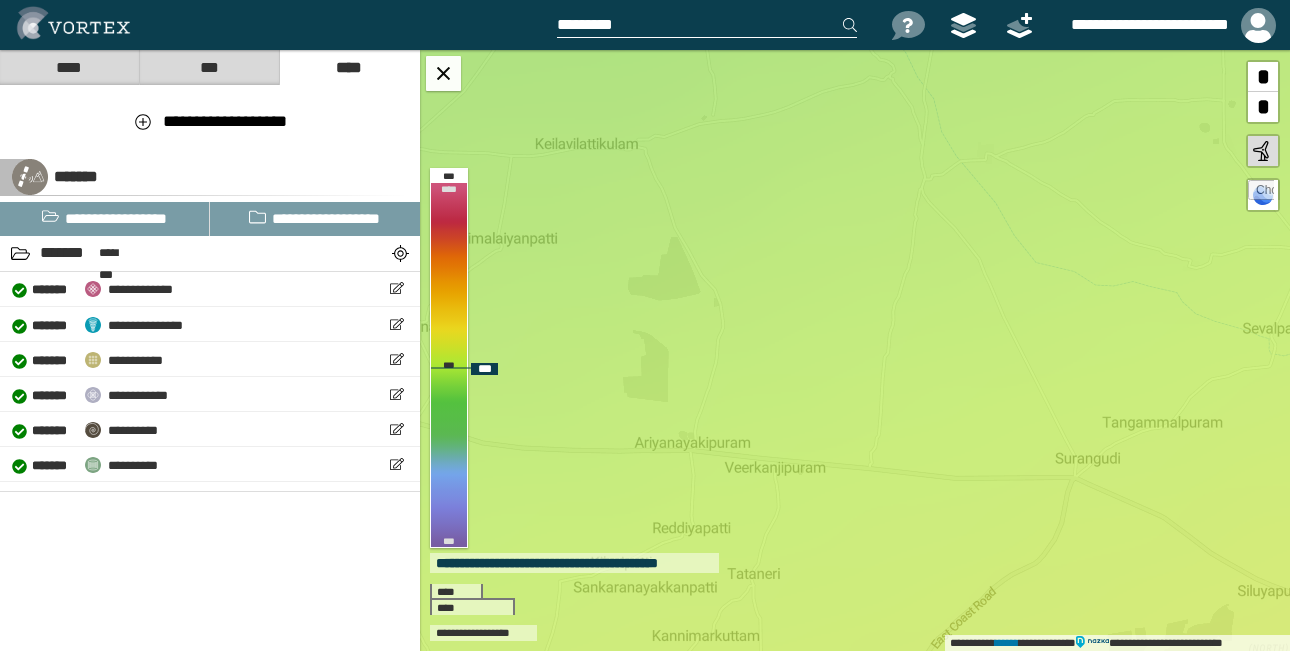 scroll, scrollTop: 0, scrollLeft: 0, axis: both 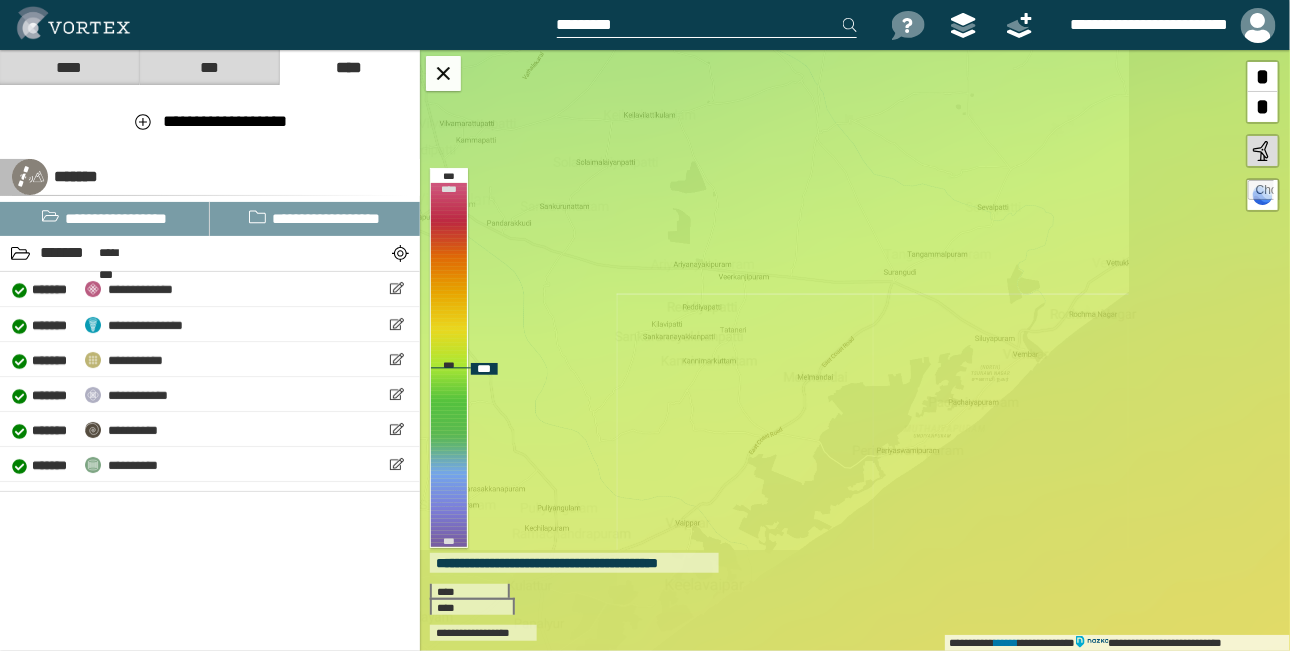 drag, startPoint x: 0, startPoint y: 0, endPoint x: 724, endPoint y: 236, distance: 761.4933 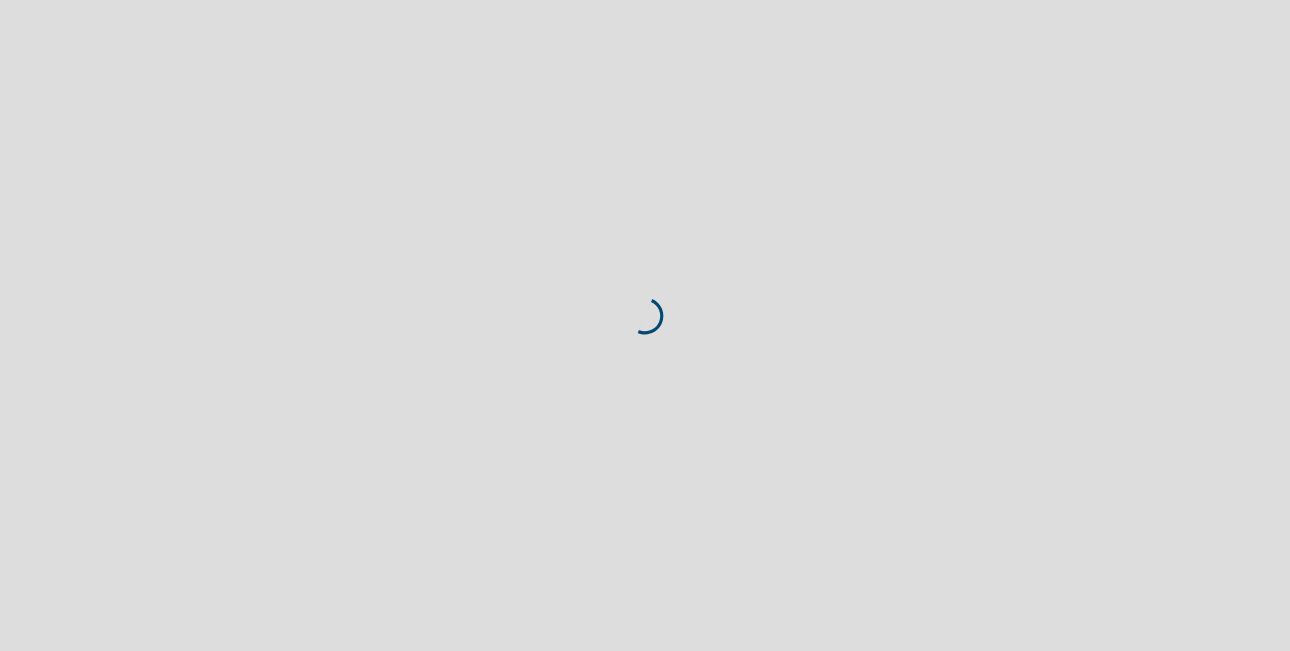 scroll, scrollTop: 0, scrollLeft: 0, axis: both 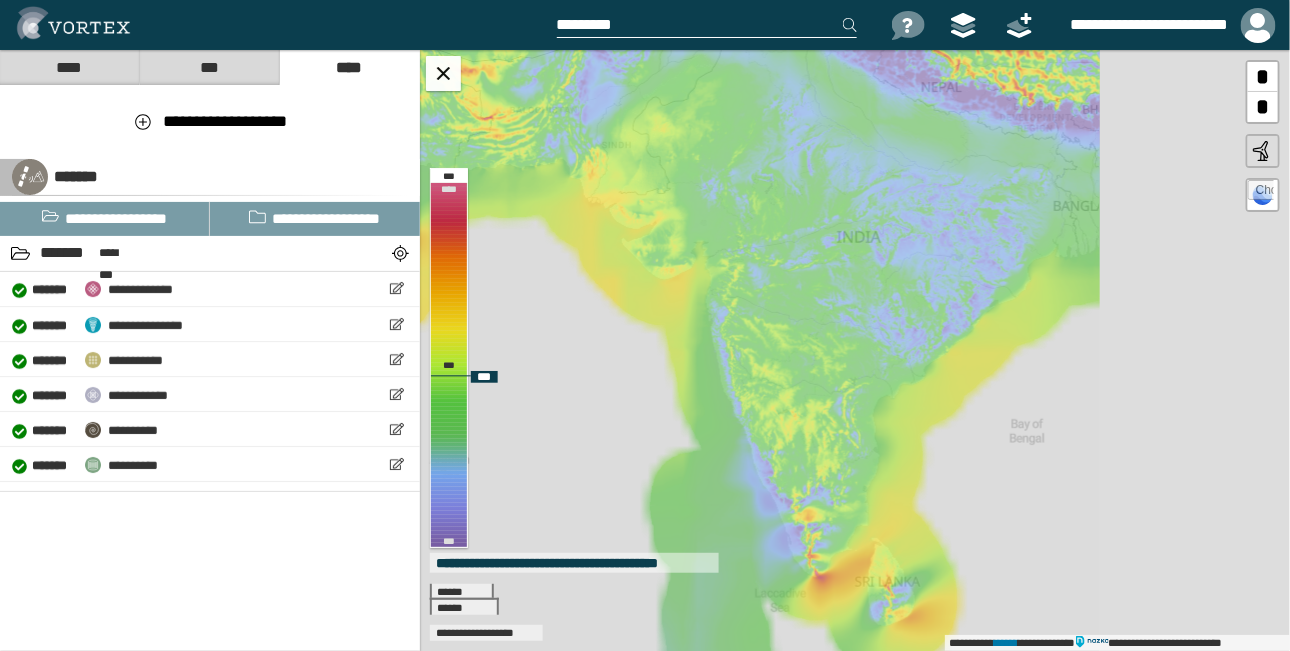drag, startPoint x: 1075, startPoint y: 374, endPoint x: 848, endPoint y: 436, distance: 235.31468 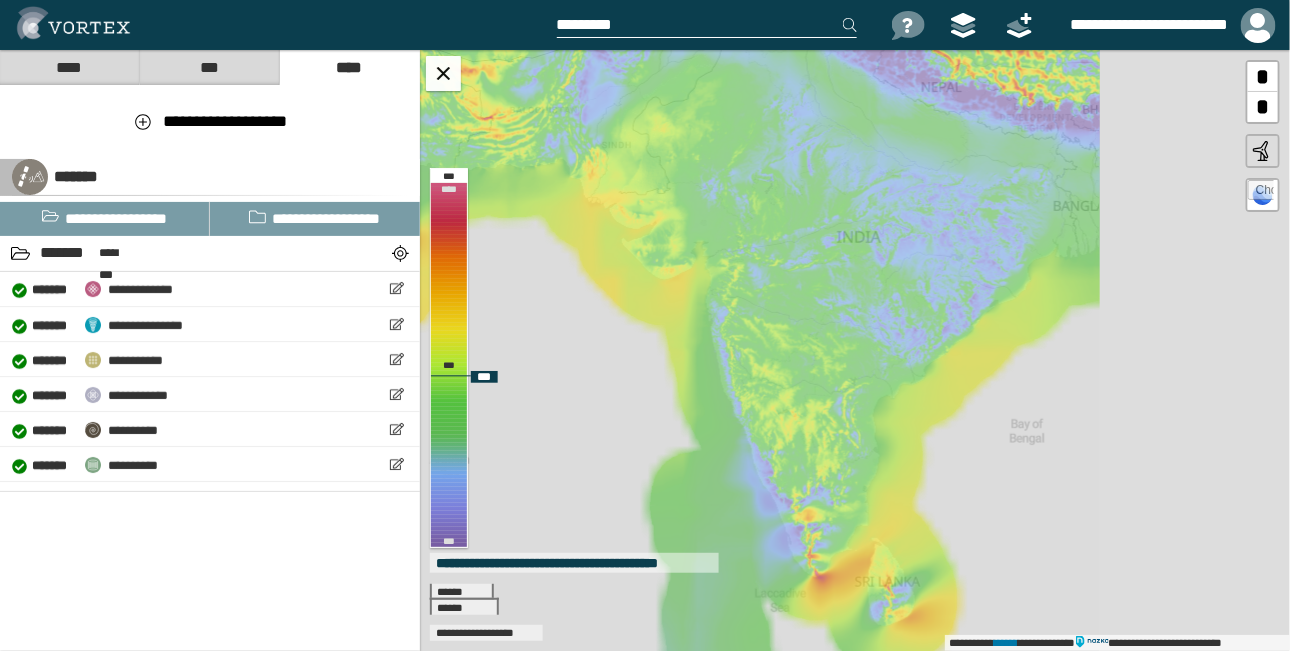 click on "**********" at bounding box center (855, 350) 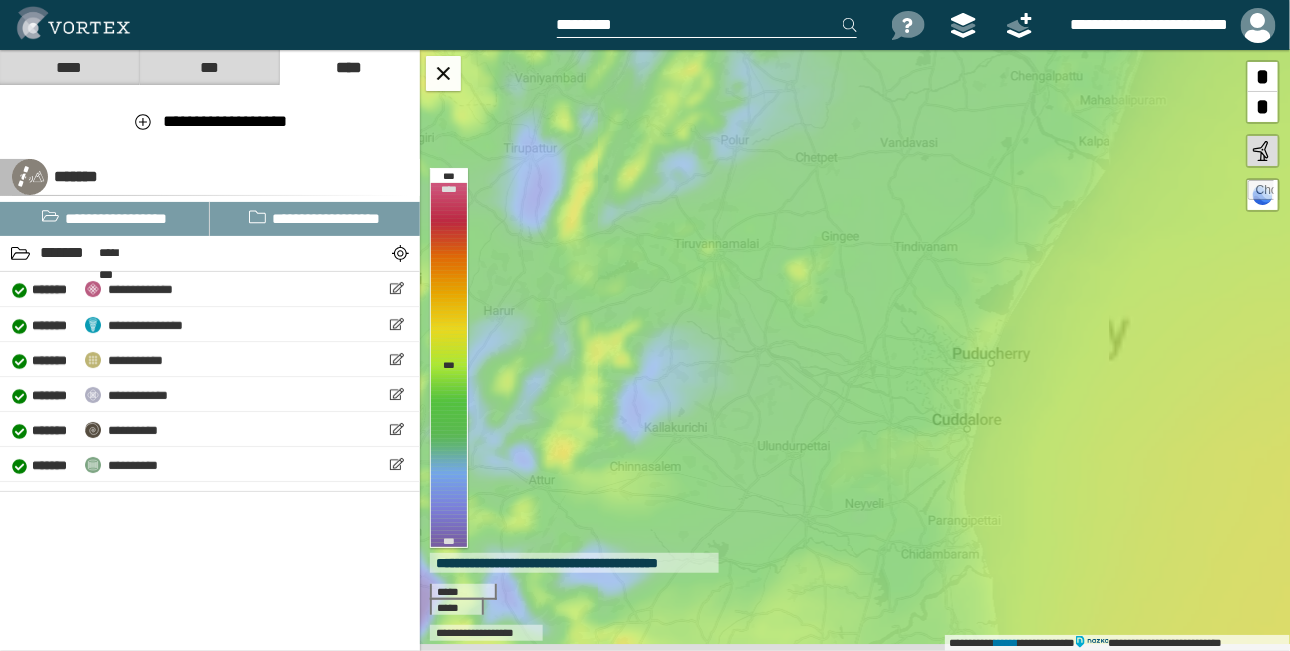 drag, startPoint x: 848, startPoint y: 477, endPoint x: 939, endPoint y: 143, distance: 346.1748 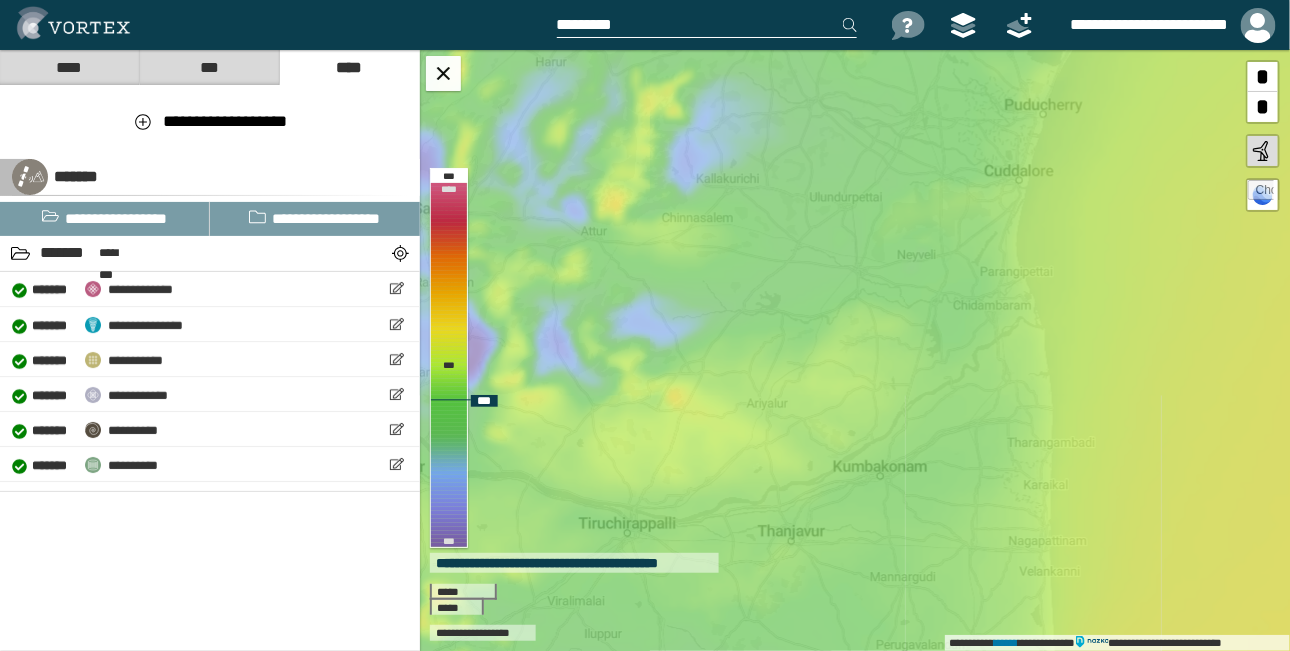 drag, startPoint x: 887, startPoint y: 421, endPoint x: 939, endPoint y: 172, distance: 254.37178 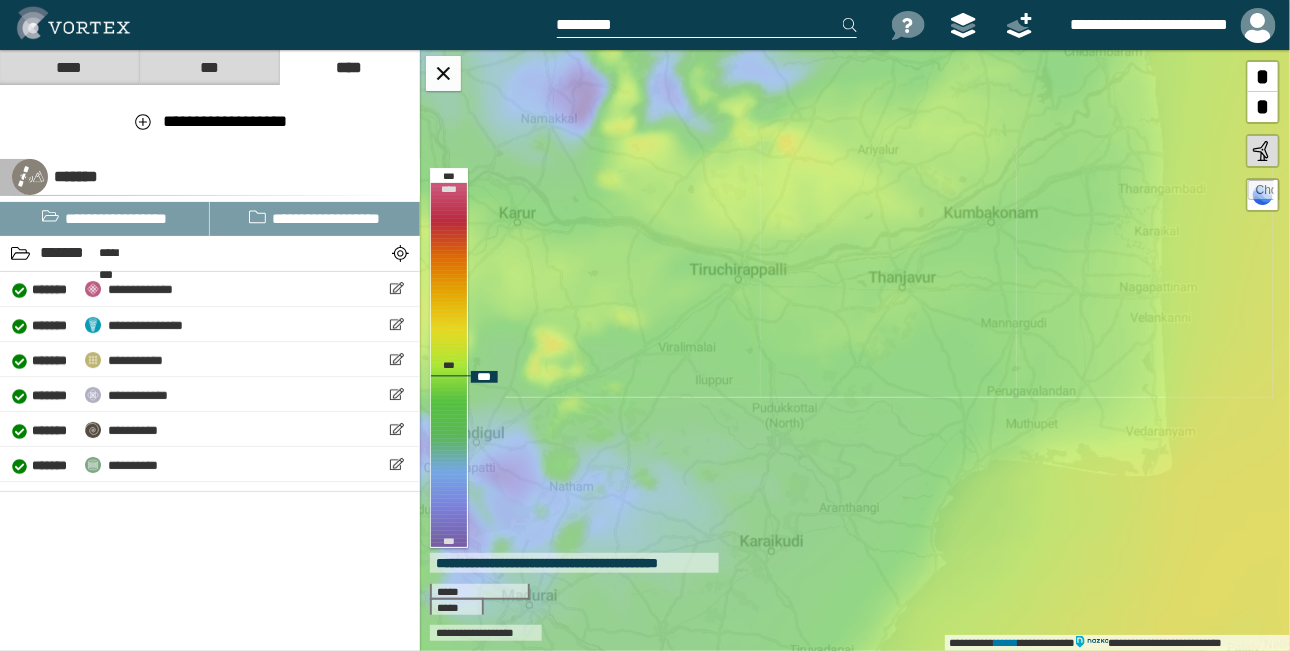 drag, startPoint x: 858, startPoint y: 390, endPoint x: 969, endPoint y: 136, distance: 277.1949 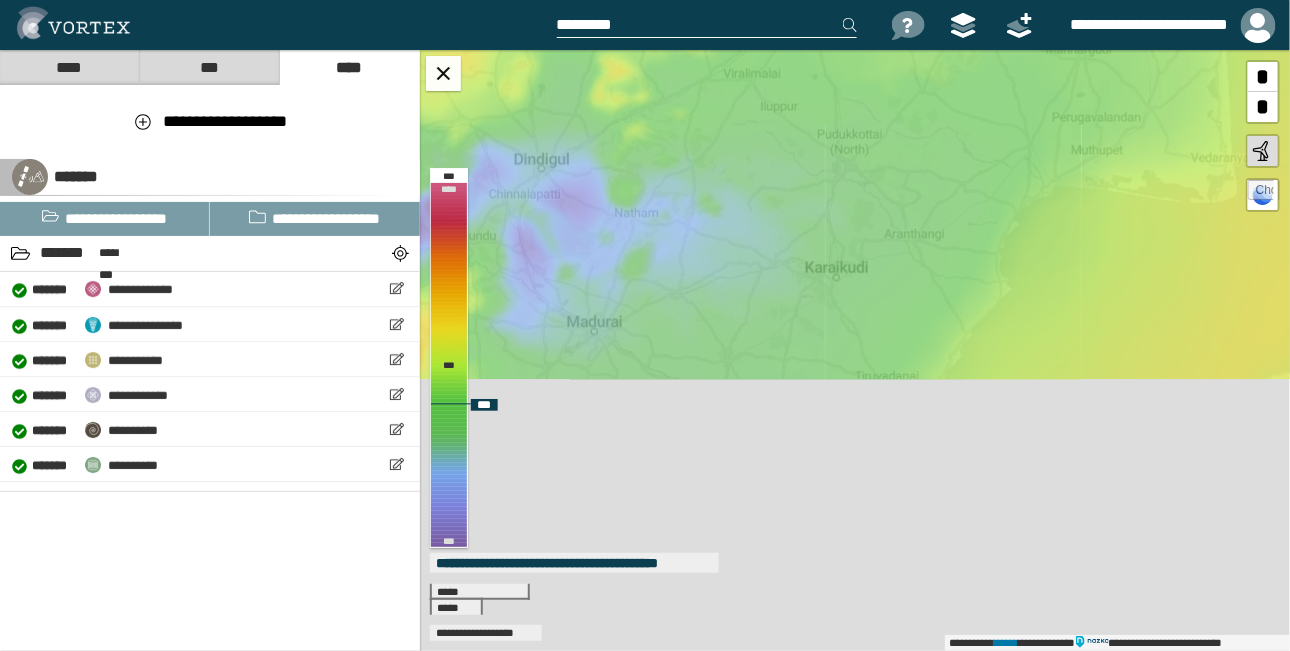 drag, startPoint x: 918, startPoint y: 380, endPoint x: 983, endPoint y: 106, distance: 281.60434 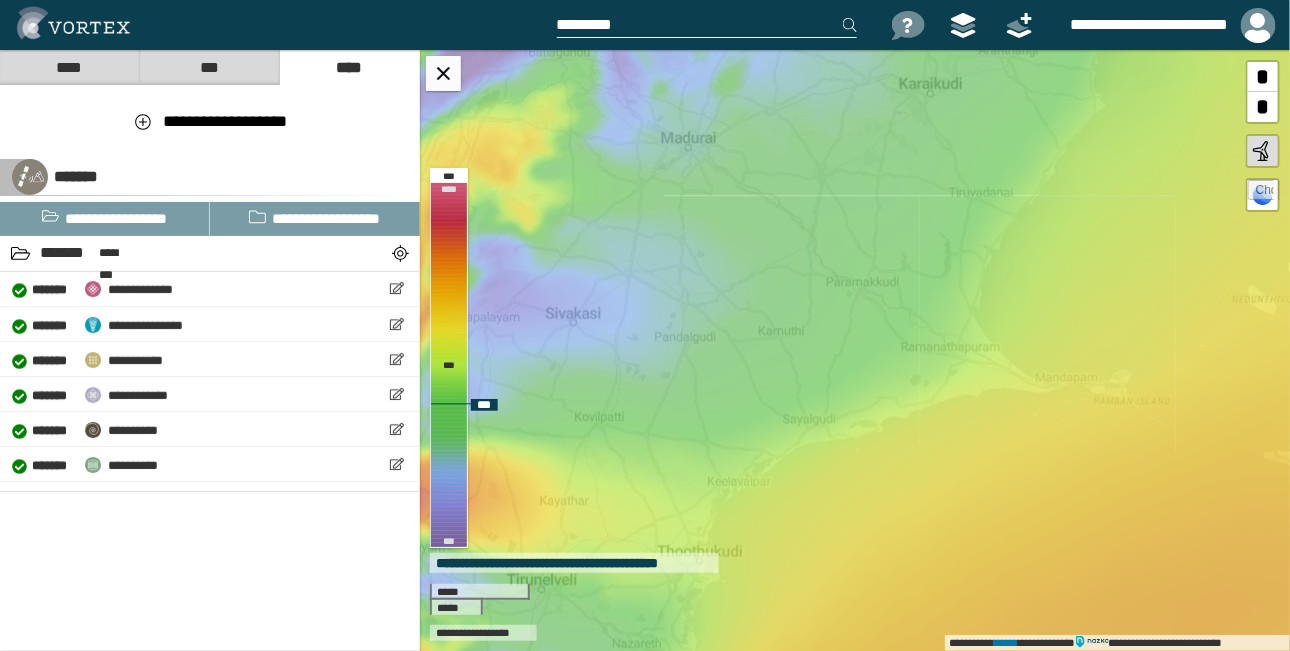 drag, startPoint x: 912, startPoint y: 322, endPoint x: 1006, endPoint y: 138, distance: 206.62042 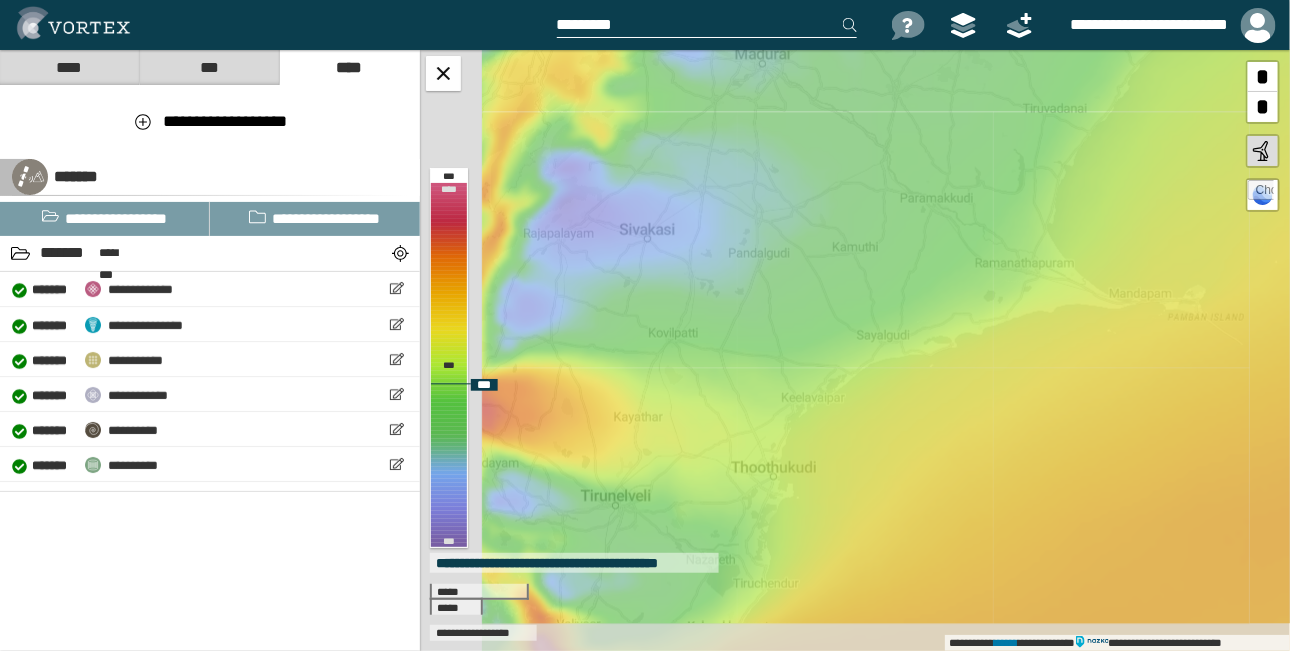 drag, startPoint x: 852, startPoint y: 401, endPoint x: 929, endPoint y: 316, distance: 114.69089 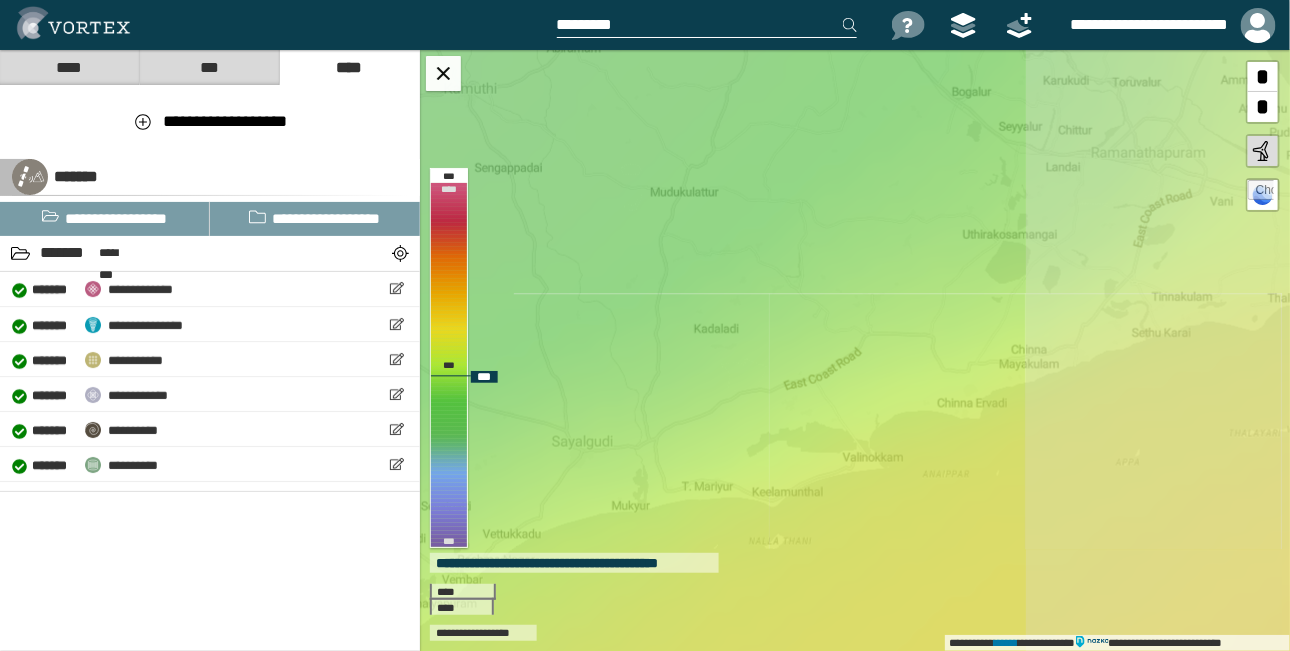 drag, startPoint x: 987, startPoint y: 342, endPoint x: 693, endPoint y: 425, distance: 305.4914 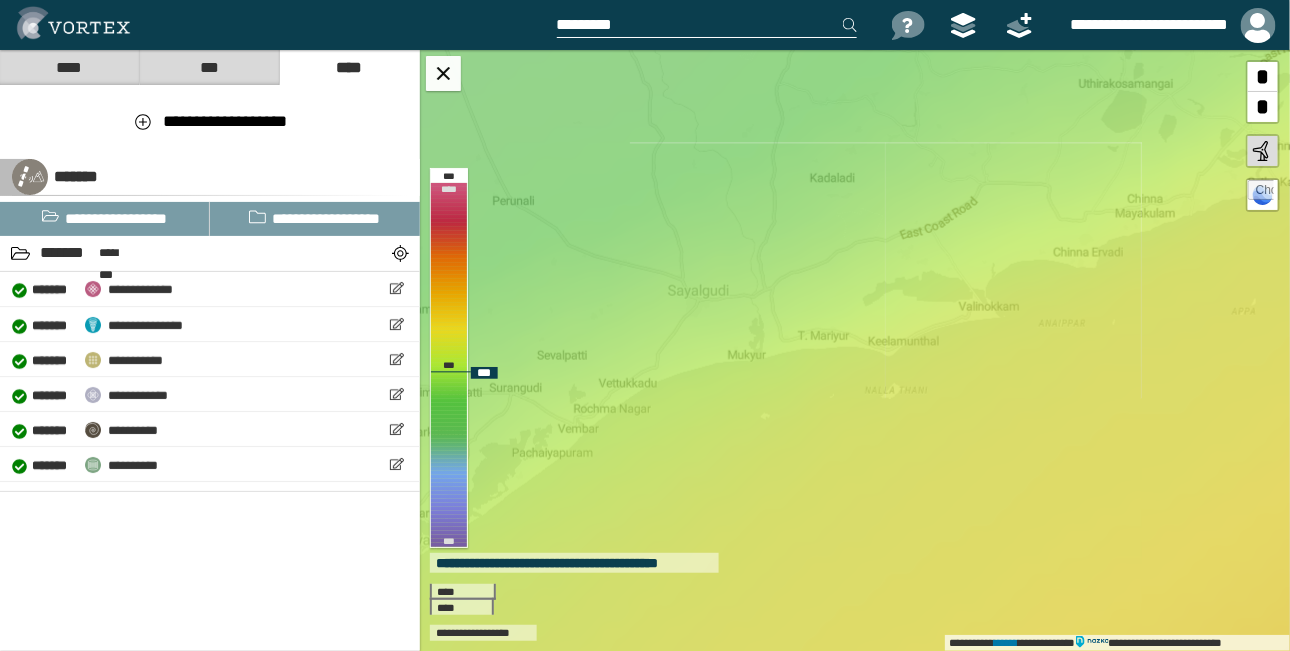 drag, startPoint x: 712, startPoint y: 411, endPoint x: 987, endPoint y: 221, distance: 334.2529 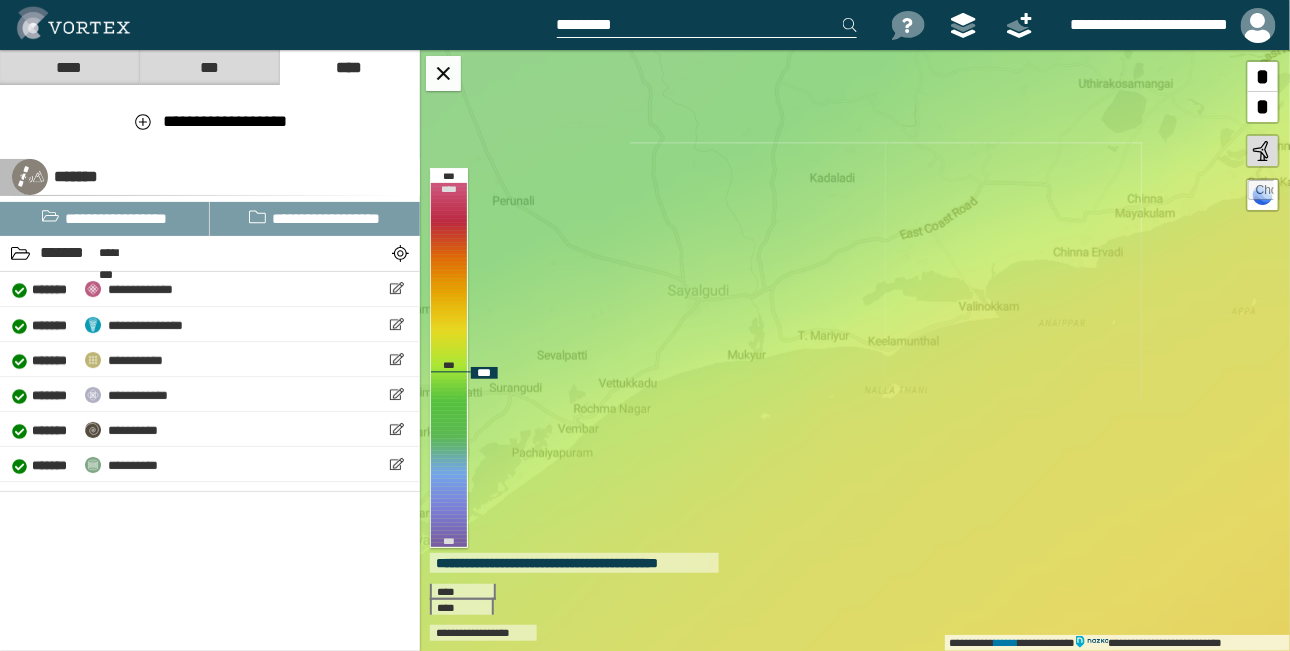 click on "**********" at bounding box center (855, 350) 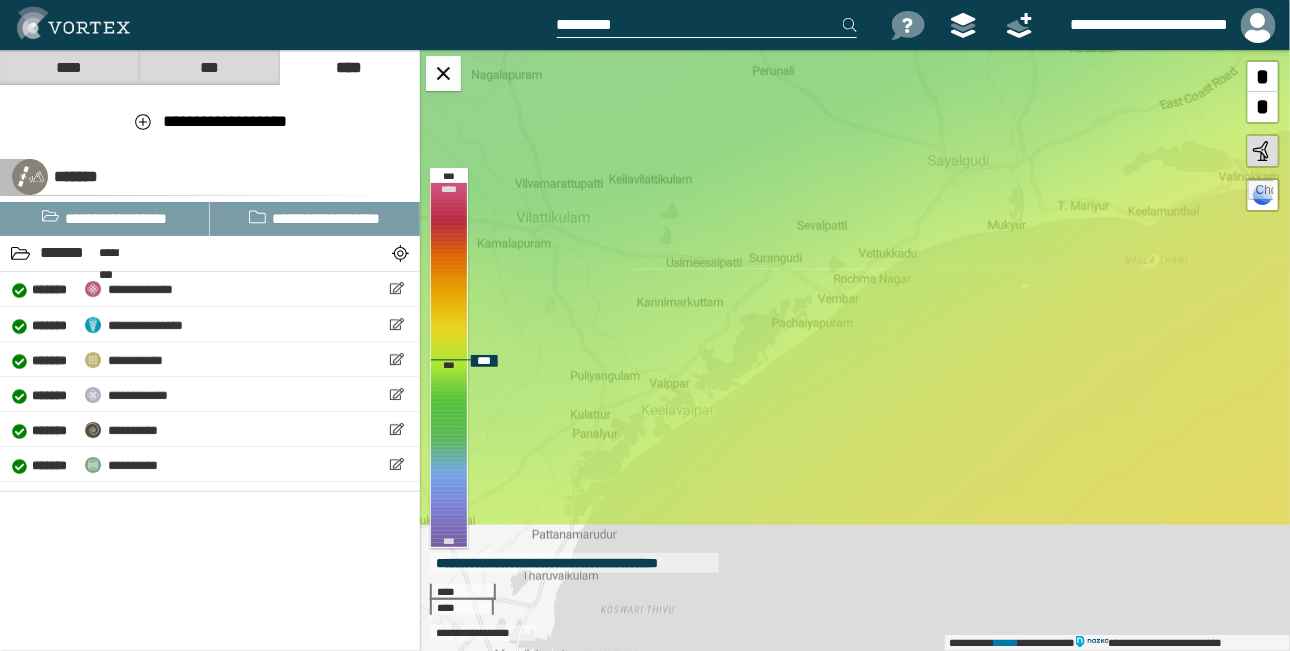 drag, startPoint x: 658, startPoint y: 431, endPoint x: 927, endPoint y: 299, distance: 299.64145 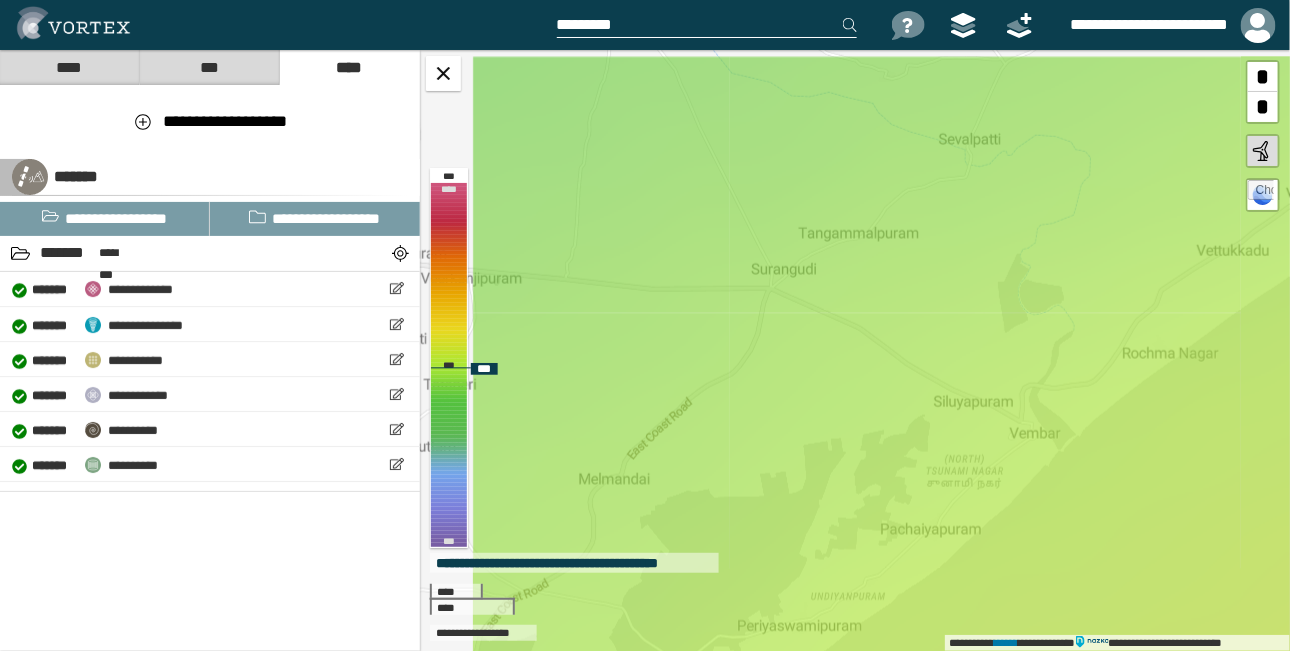 drag, startPoint x: 784, startPoint y: 304, endPoint x: 993, endPoint y: 476, distance: 270.67508 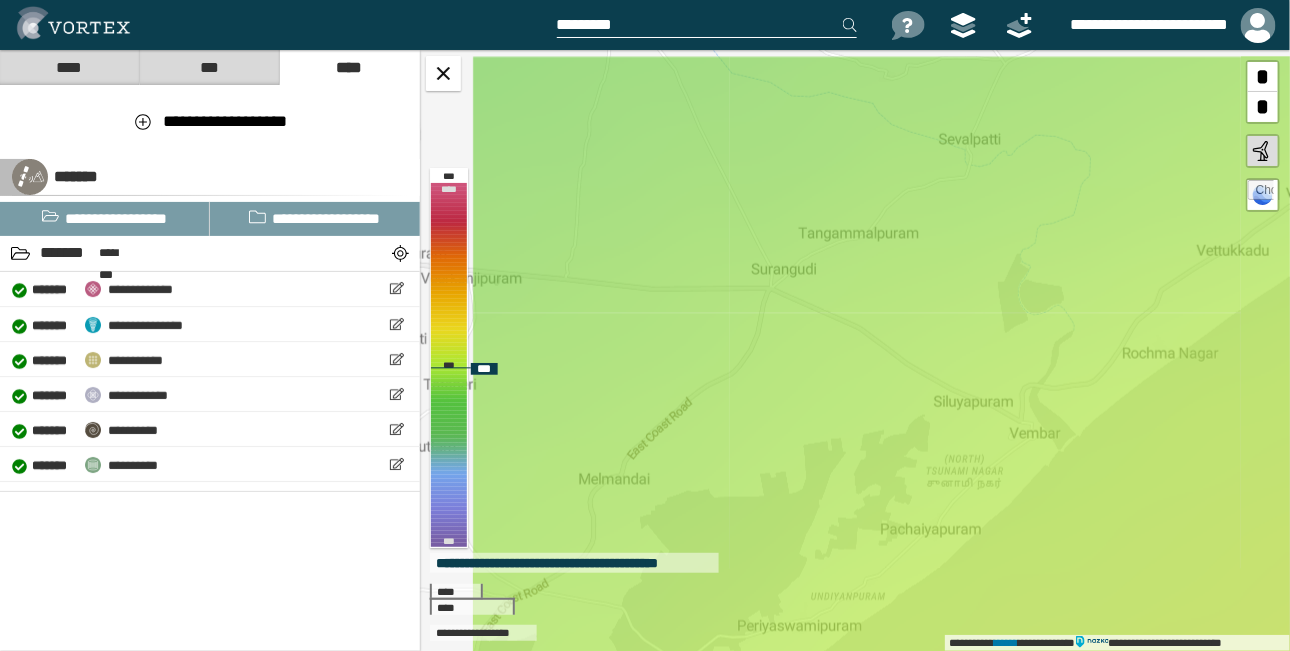click on "**********" at bounding box center (855, 350) 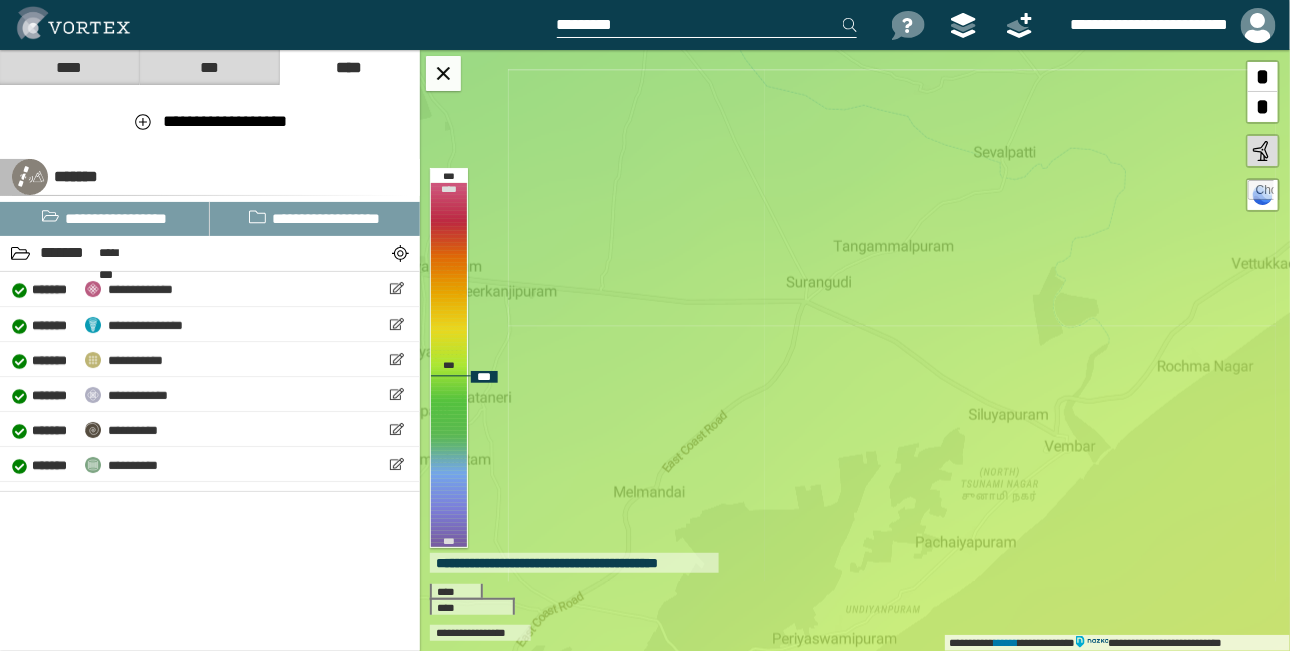 drag, startPoint x: 722, startPoint y: 407, endPoint x: 746, endPoint y: 407, distance: 24 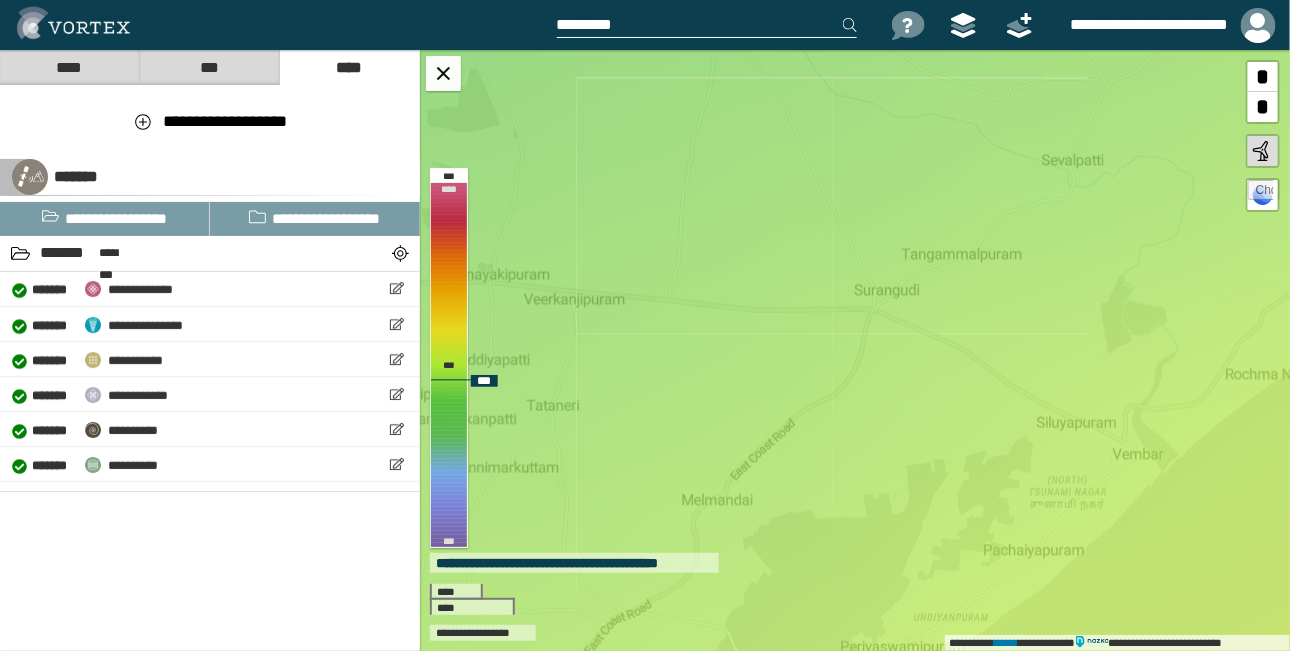 drag, startPoint x: 706, startPoint y: 270, endPoint x: 773, endPoint y: 275, distance: 67.18631 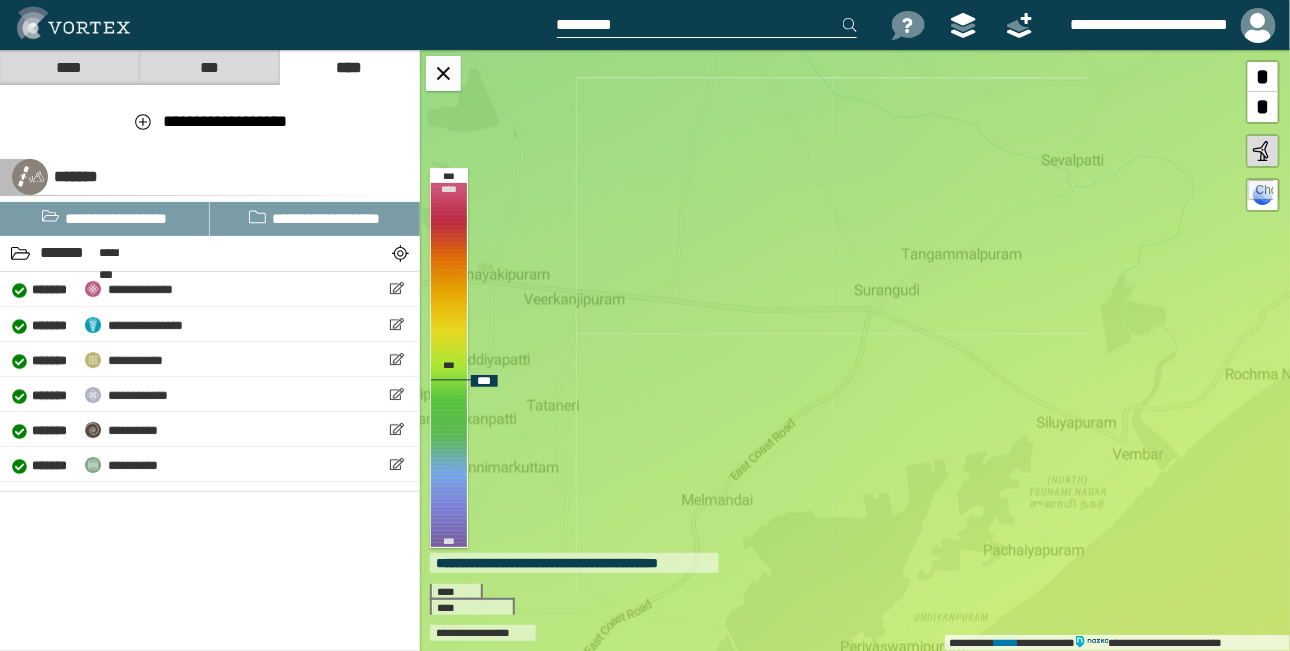 click on "**********" at bounding box center [855, 350] 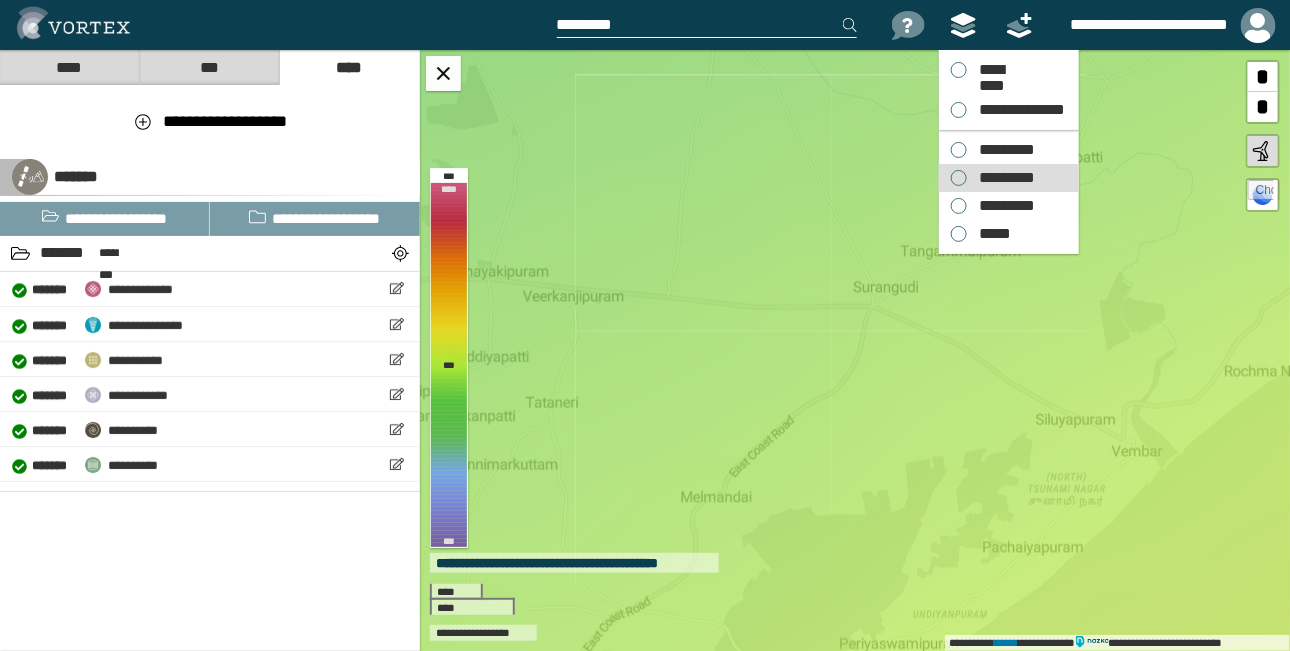 click on "*********" at bounding box center [1002, 178] 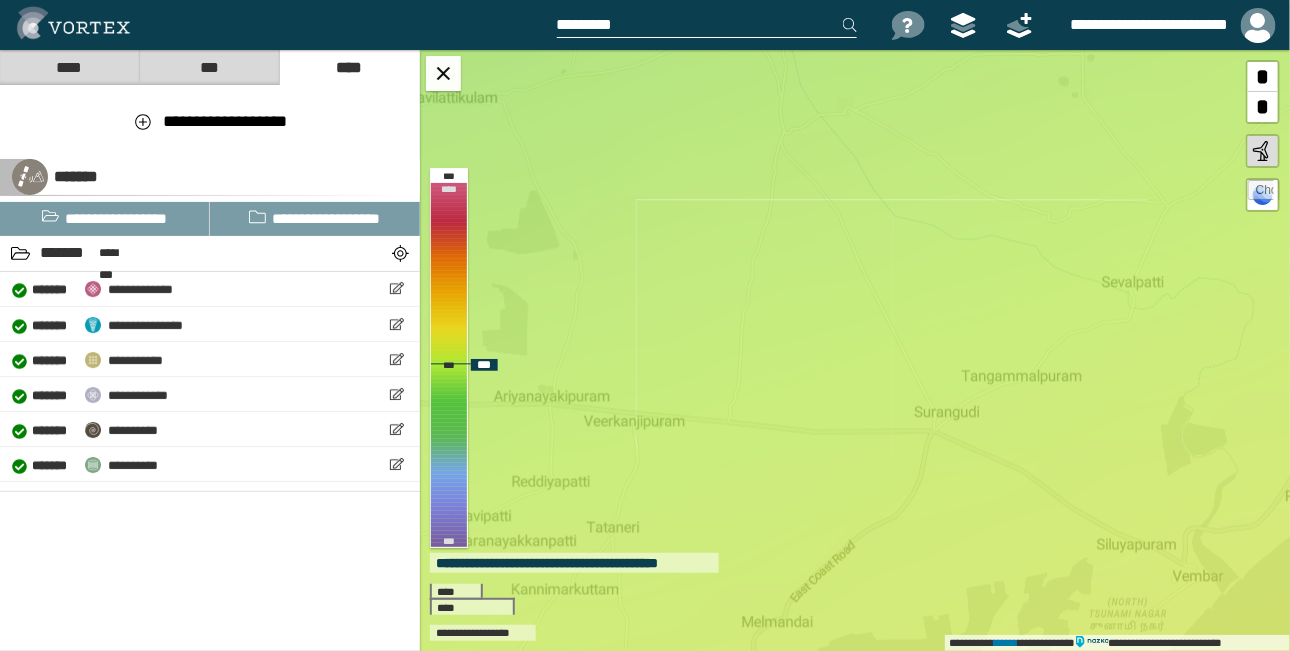 drag, startPoint x: 712, startPoint y: 239, endPoint x: 773, endPoint y: 364, distance: 139.0899 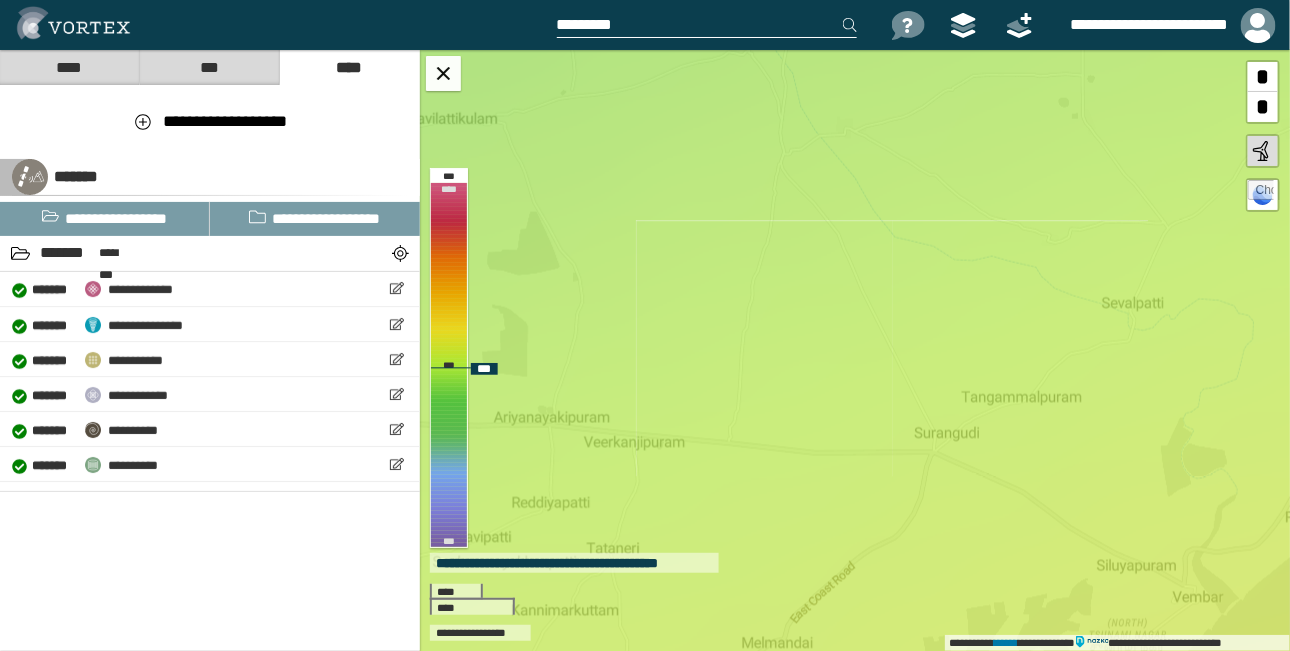 drag, startPoint x: 736, startPoint y: 253, endPoint x: 736, endPoint y: 273, distance: 20 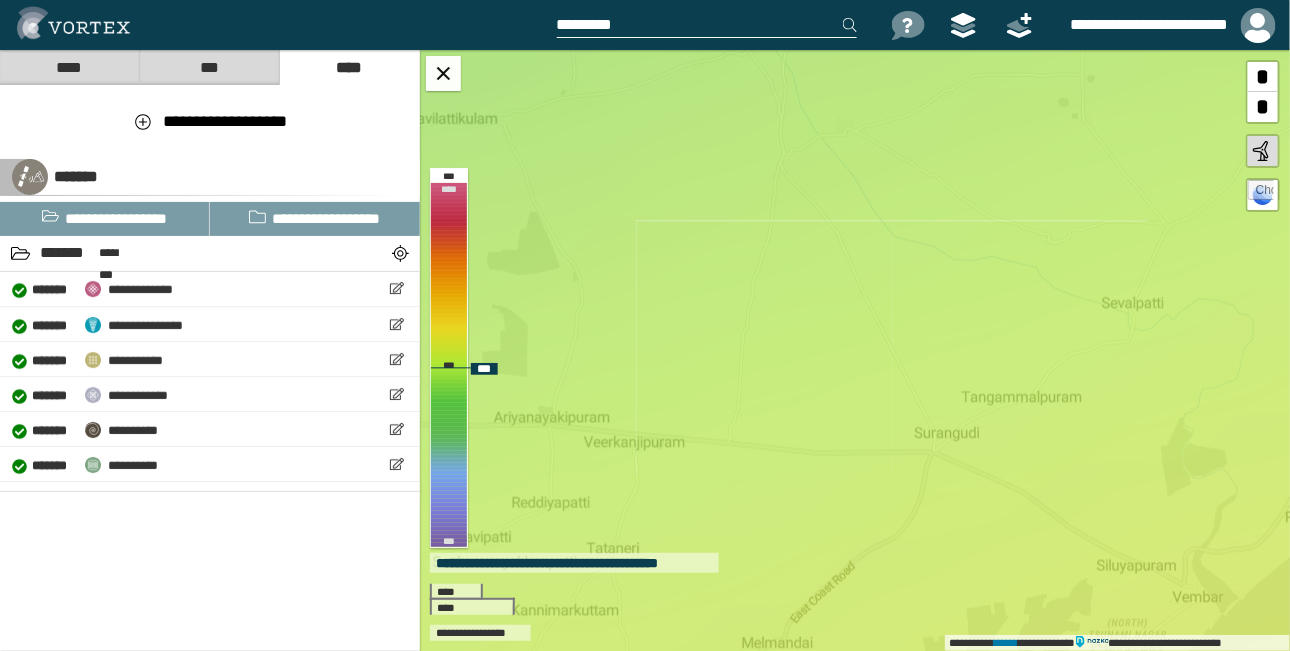 click on "**********" at bounding box center (855, 350) 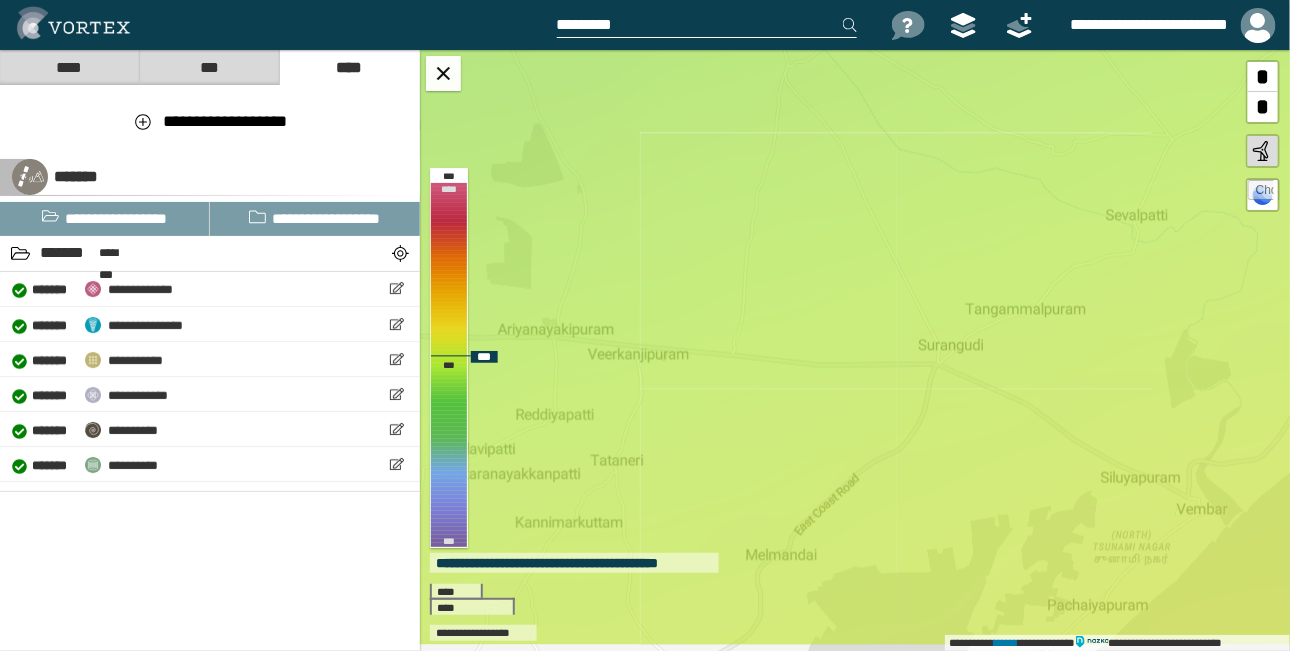 drag, startPoint x: 789, startPoint y: 576, endPoint x: 793, endPoint y: 487, distance: 89.08984 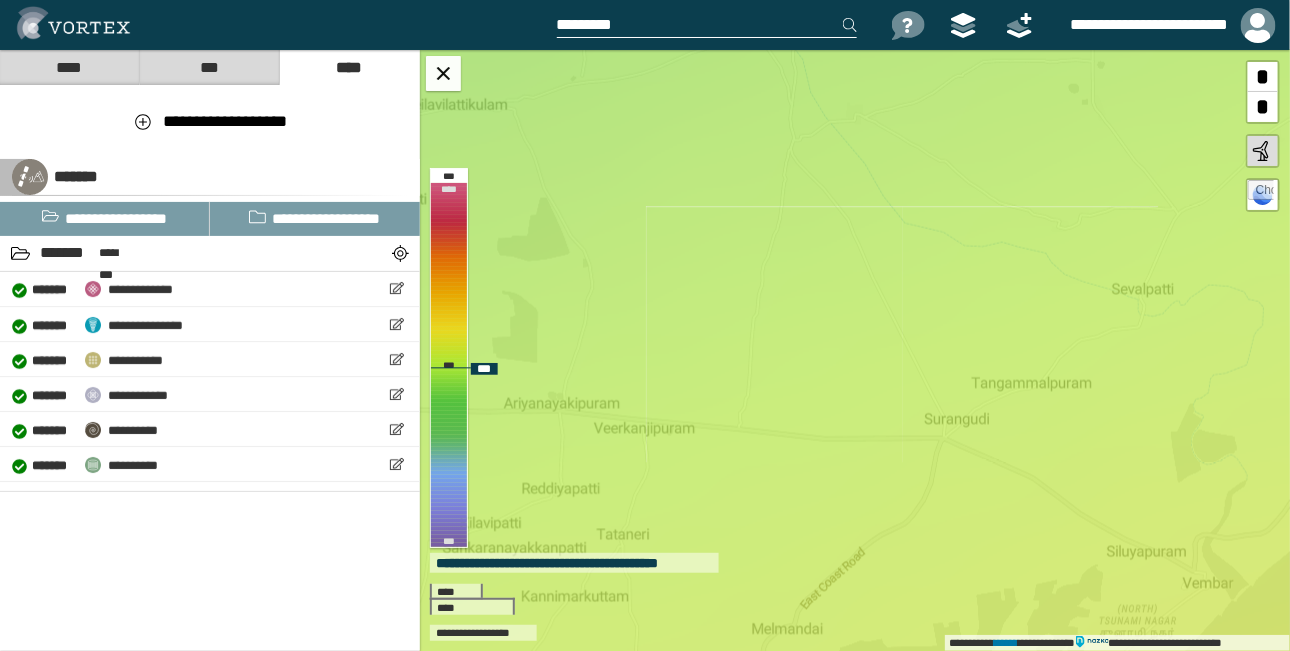 drag, startPoint x: 731, startPoint y: 165, endPoint x: 737, endPoint y: 240, distance: 75.23962 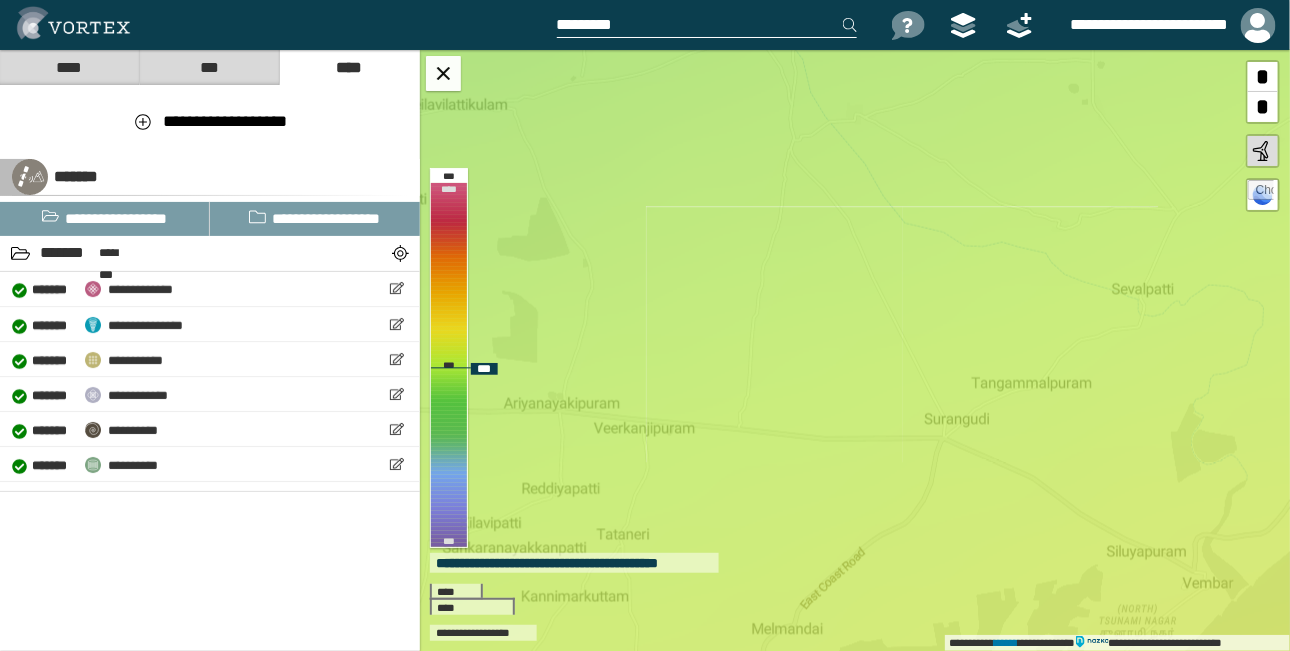 click on "**********" at bounding box center (855, 350) 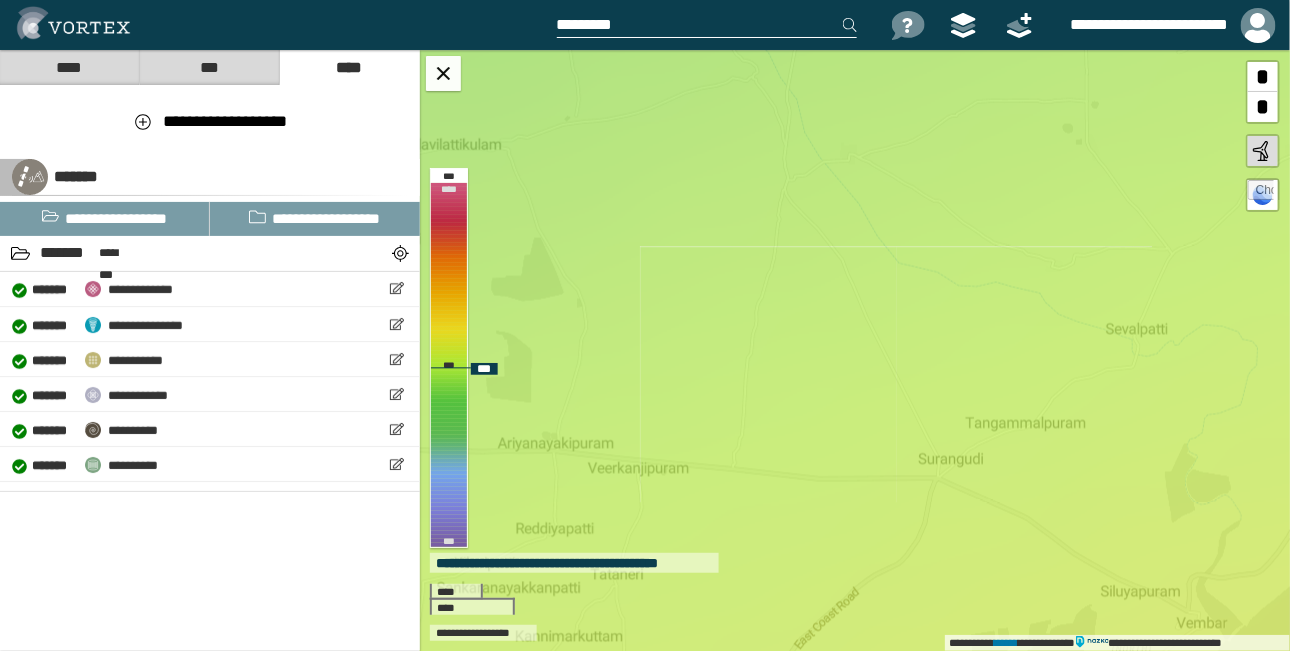 drag, startPoint x: 717, startPoint y: 228, endPoint x: 711, endPoint y: 268, distance: 40.4475 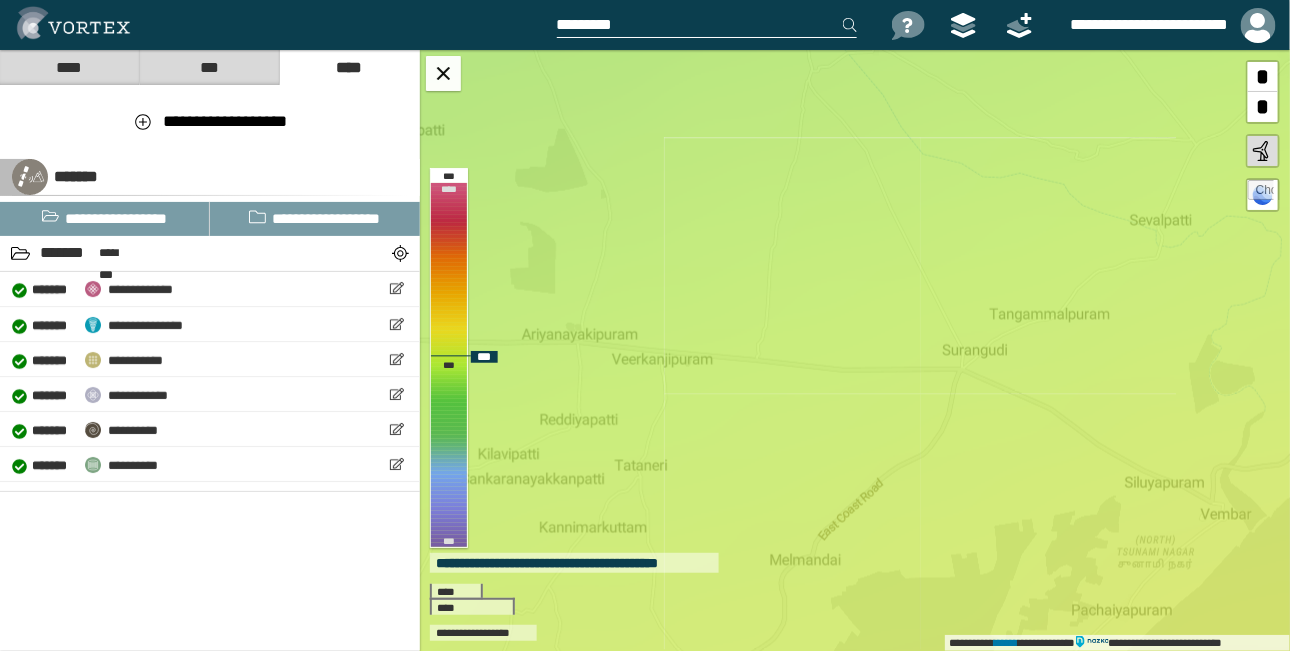 drag, startPoint x: 810, startPoint y: 605, endPoint x: 834, endPoint y: 496, distance: 111.61093 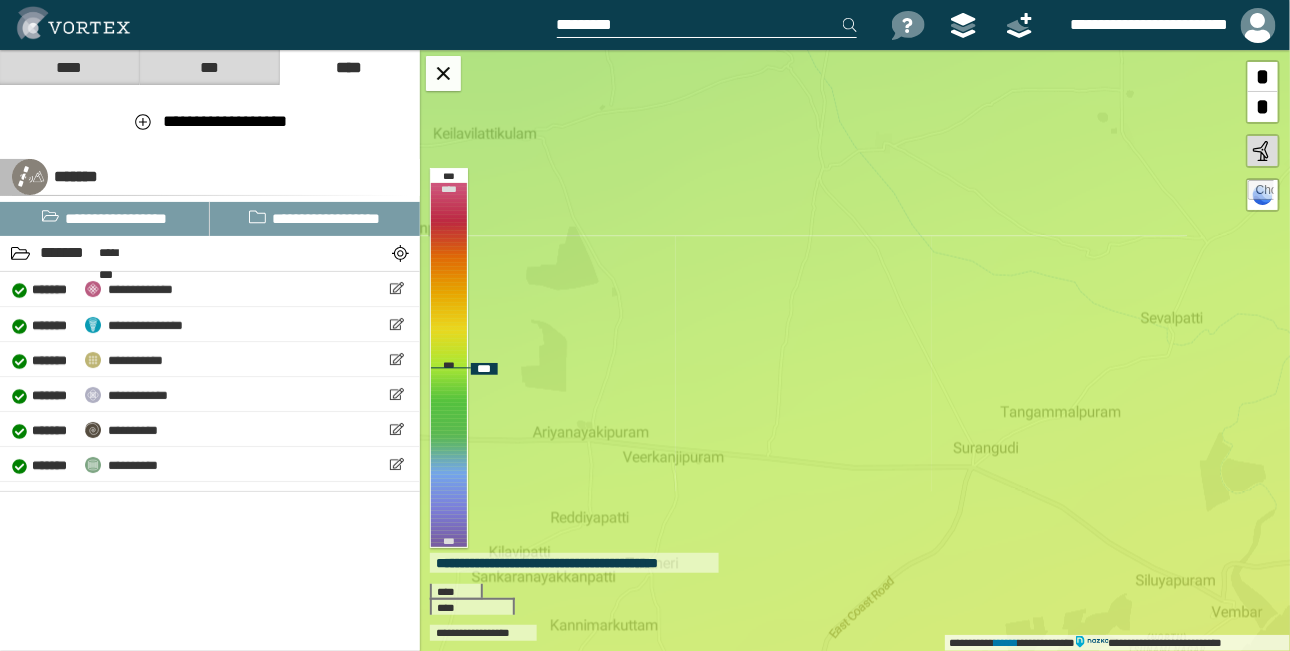 drag, startPoint x: 743, startPoint y: 178, endPoint x: 754, endPoint y: 276, distance: 98.61542 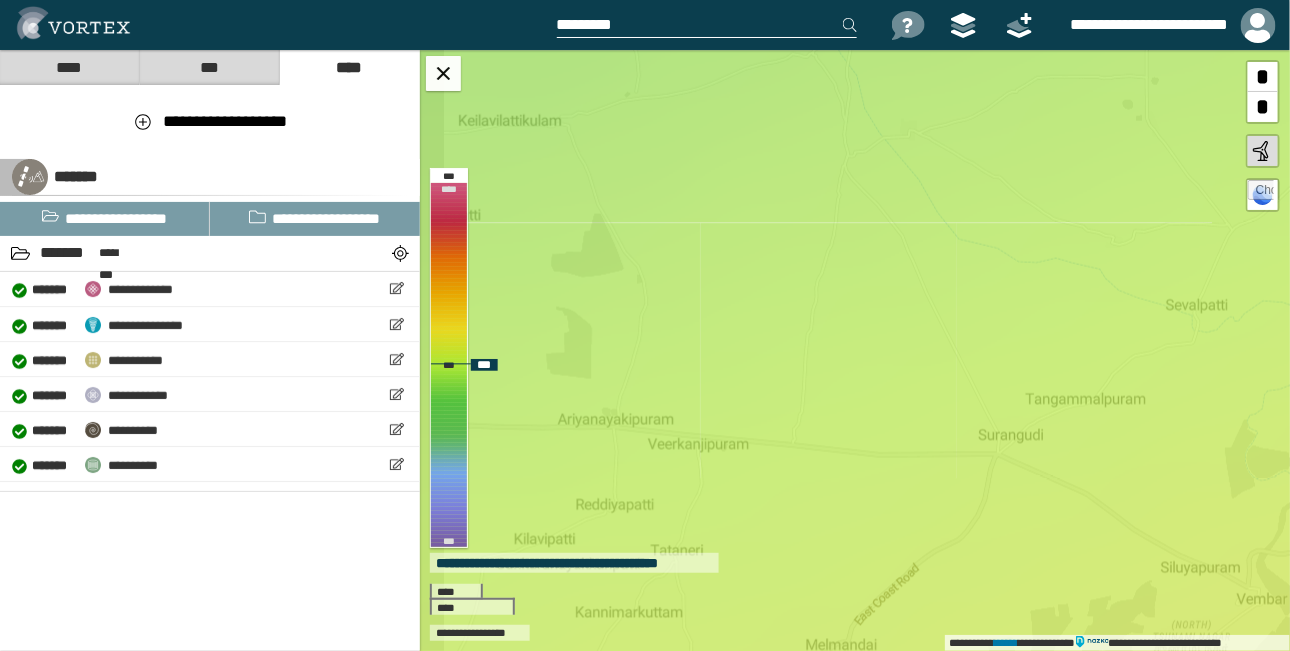 drag, startPoint x: 829, startPoint y: 414, endPoint x: 854, endPoint y: 401, distance: 28.178005 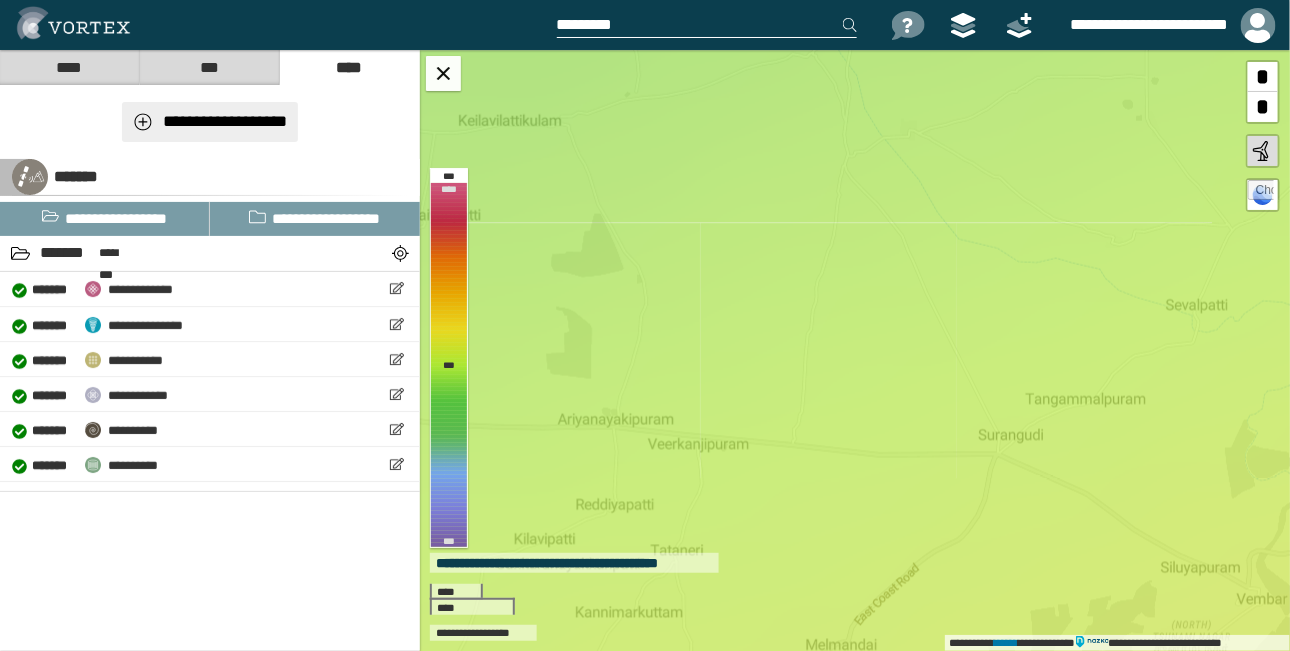 click on "**********" at bounding box center [210, 122] 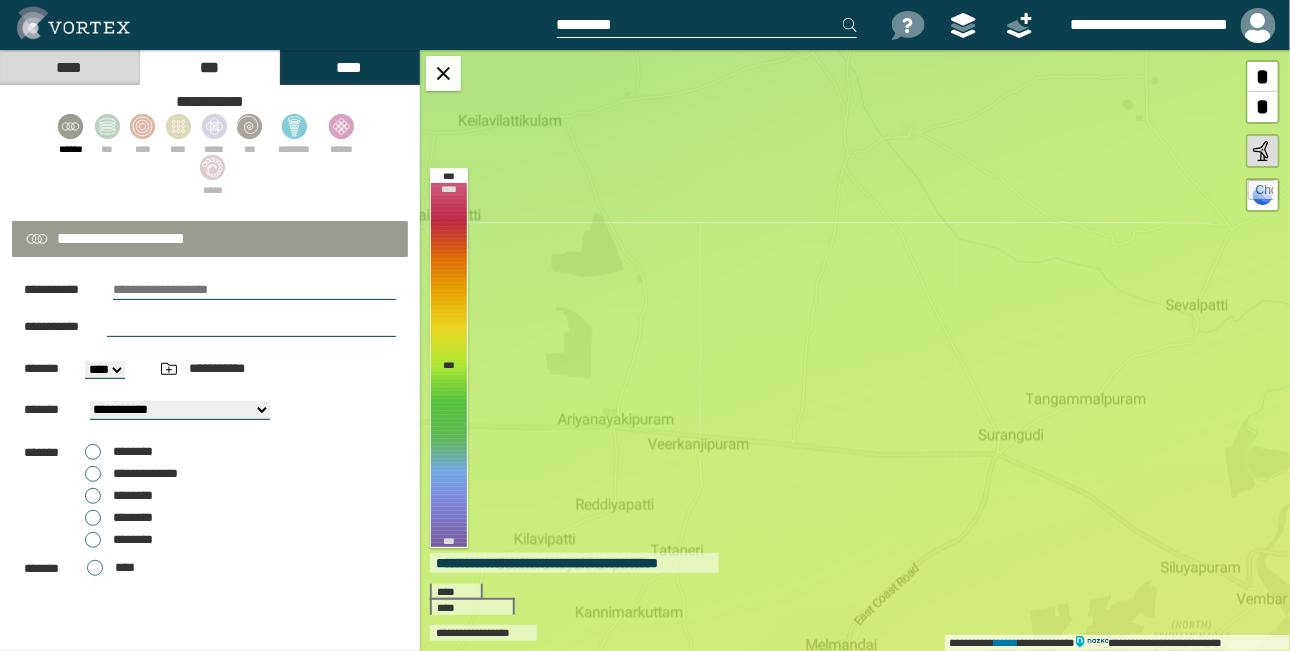 click on "**********" at bounding box center (145, 473) 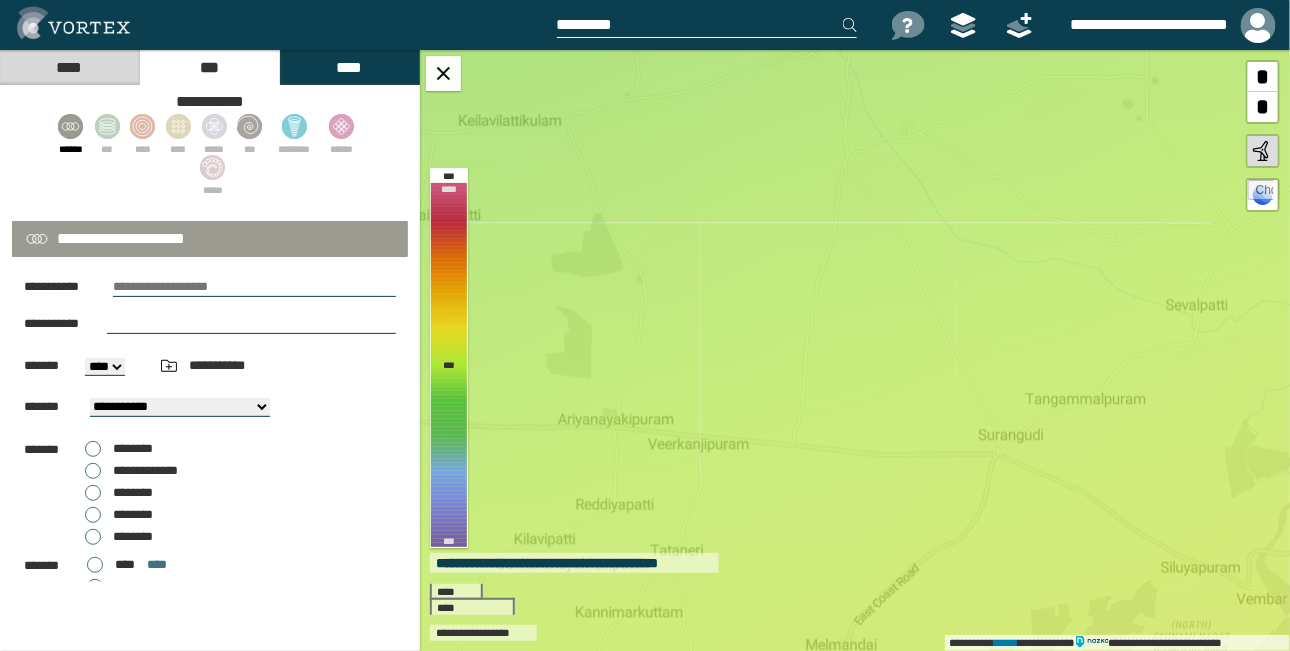 scroll, scrollTop: 0, scrollLeft: 0, axis: both 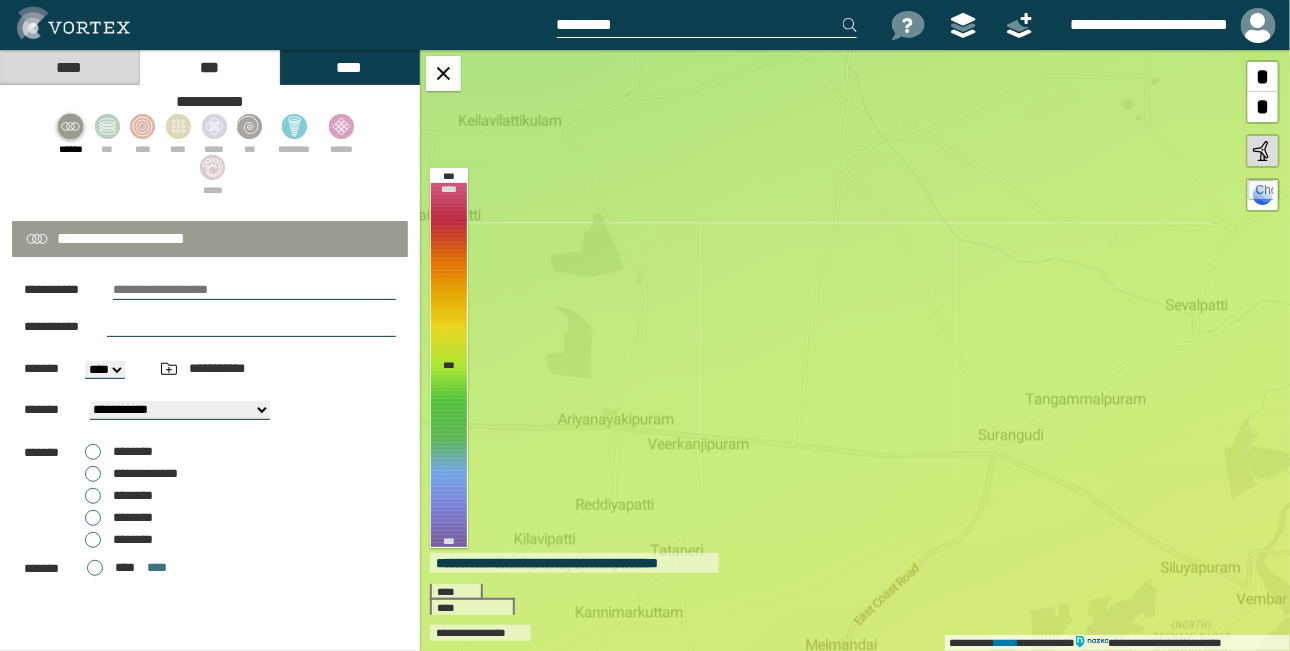 click at bounding box center [71, 126] 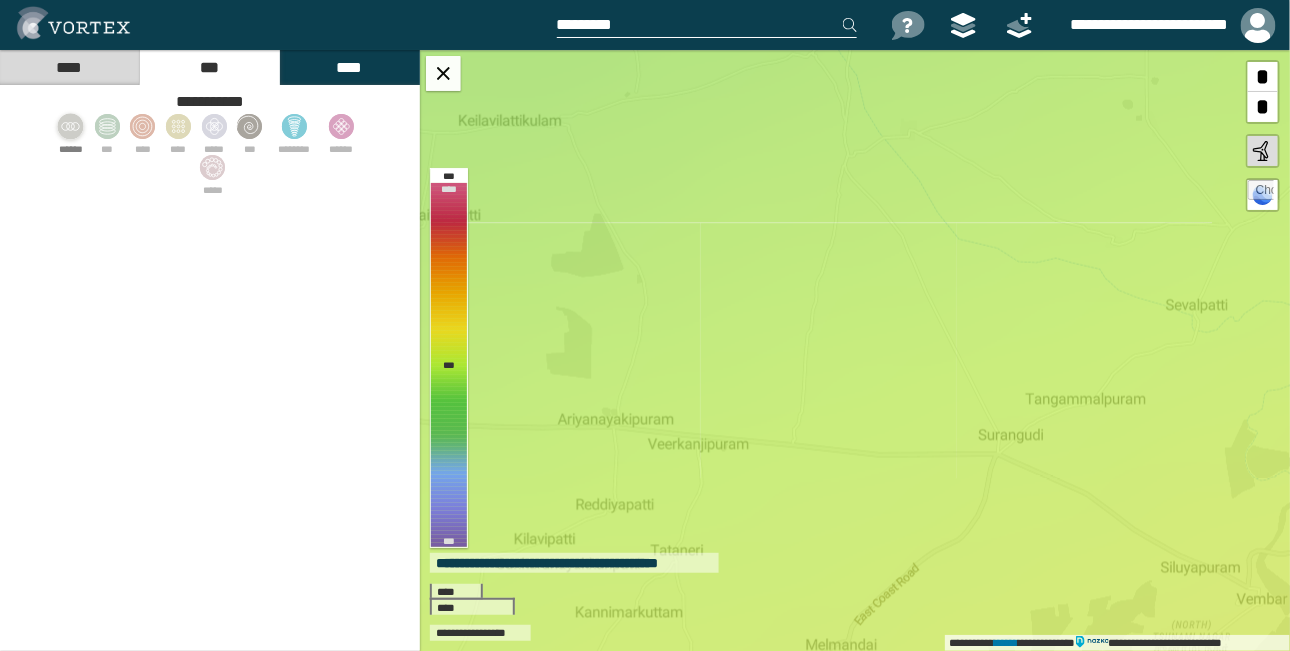 click at bounding box center [71, 126] 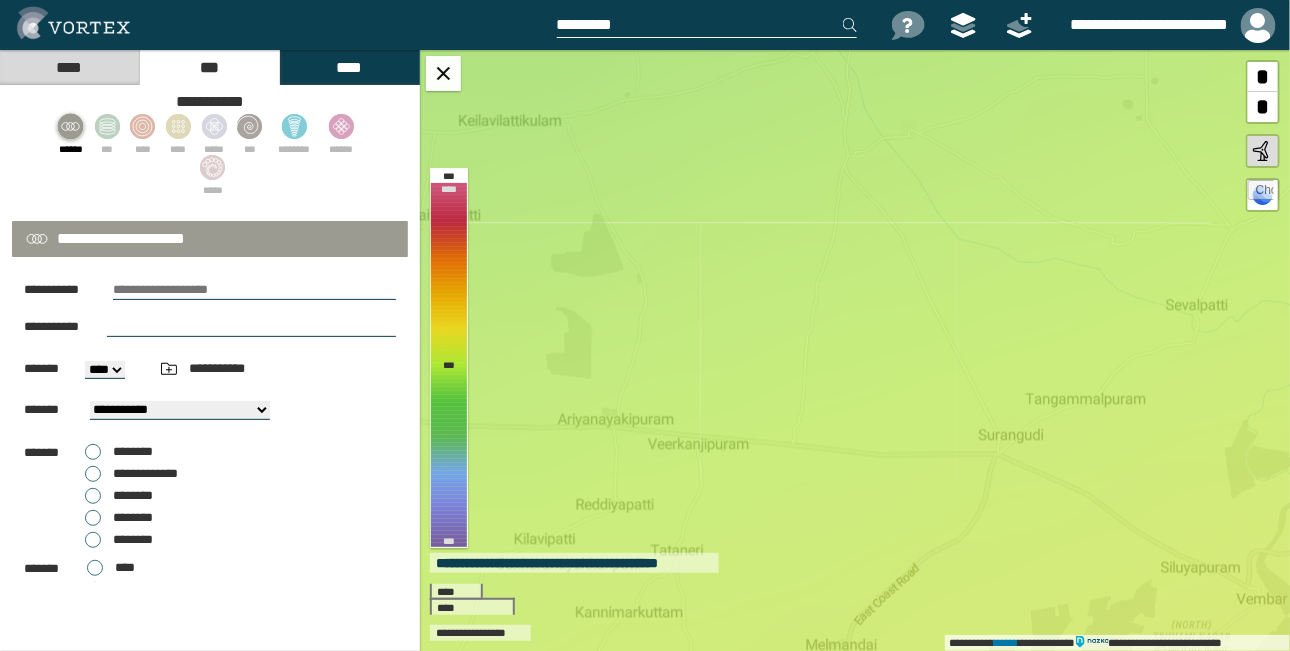 click on "****" at bounding box center [69, 67] 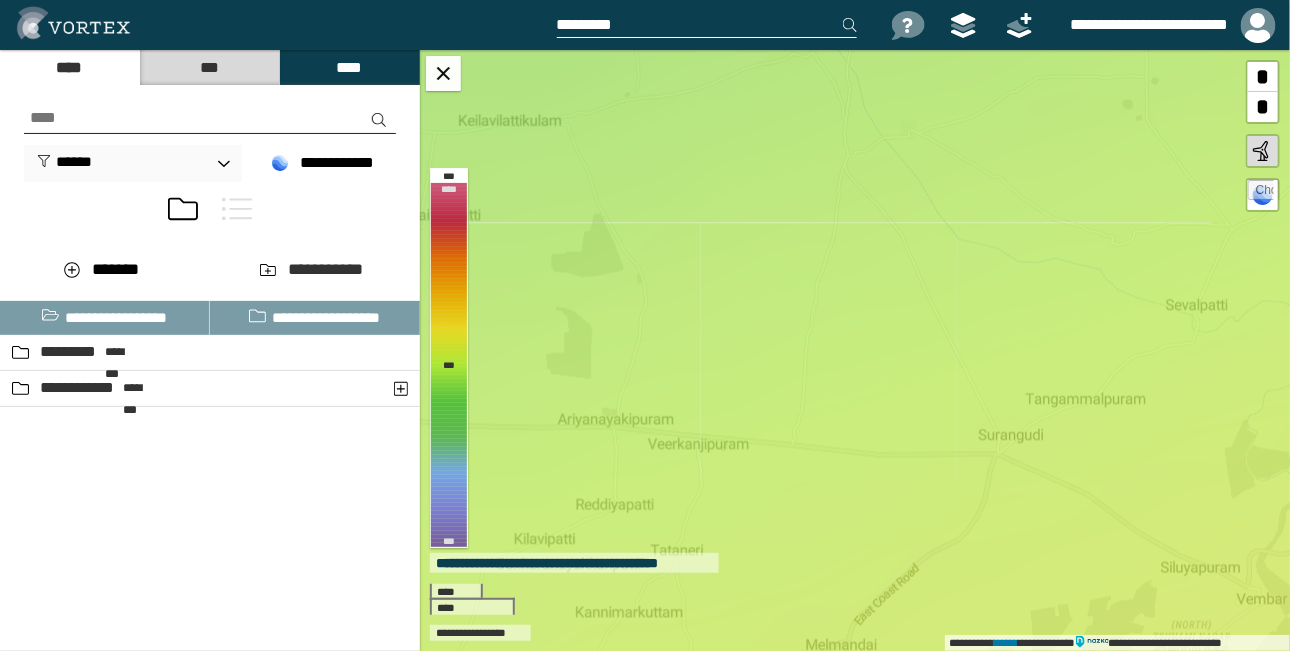 click on "***" at bounding box center (209, 67) 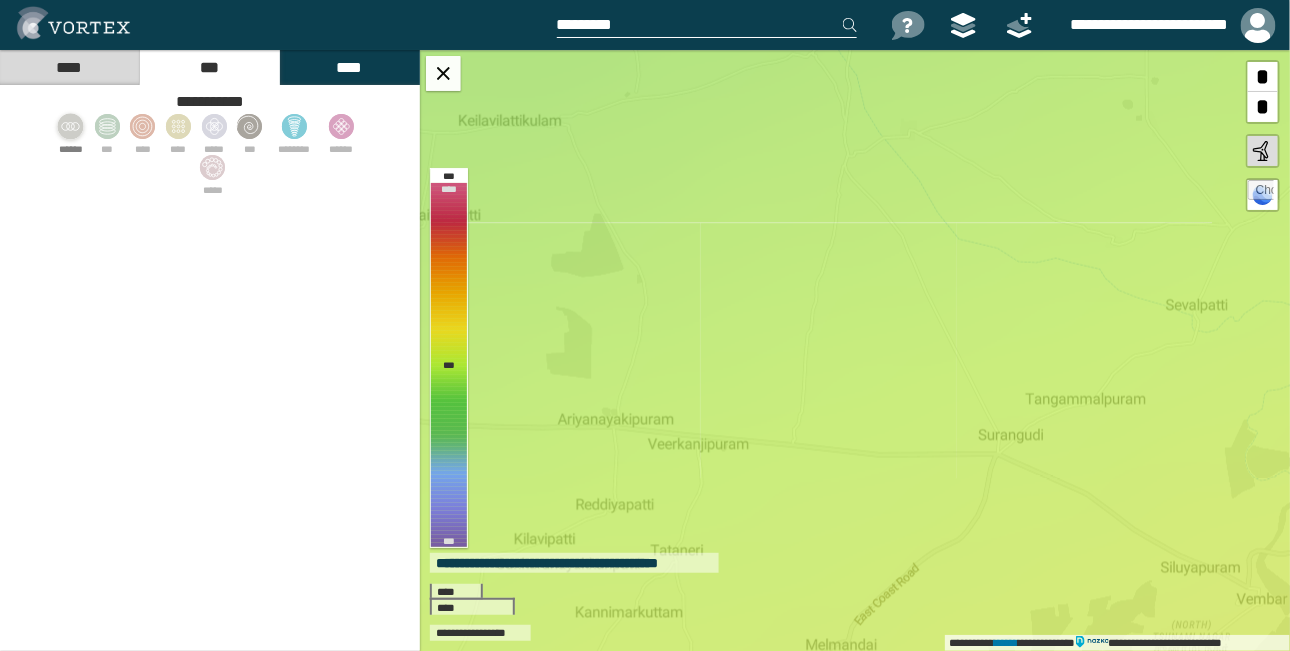 click at bounding box center (71, 126) 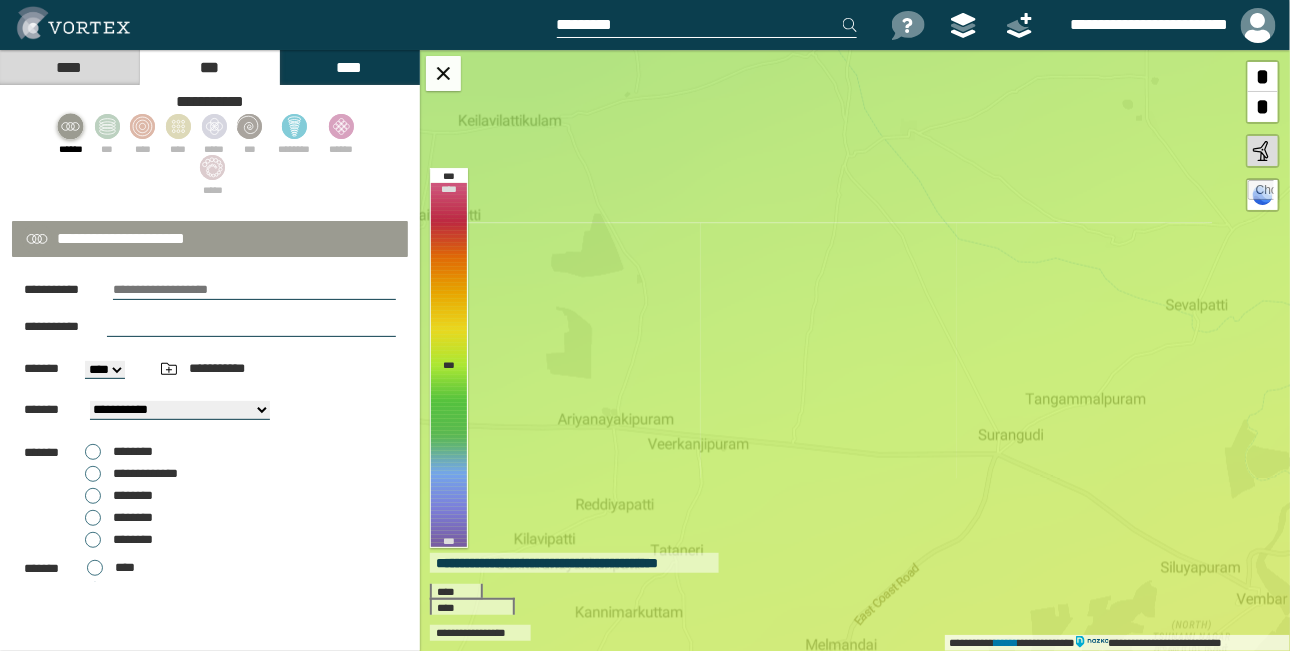 click on "****" at bounding box center (349, 67) 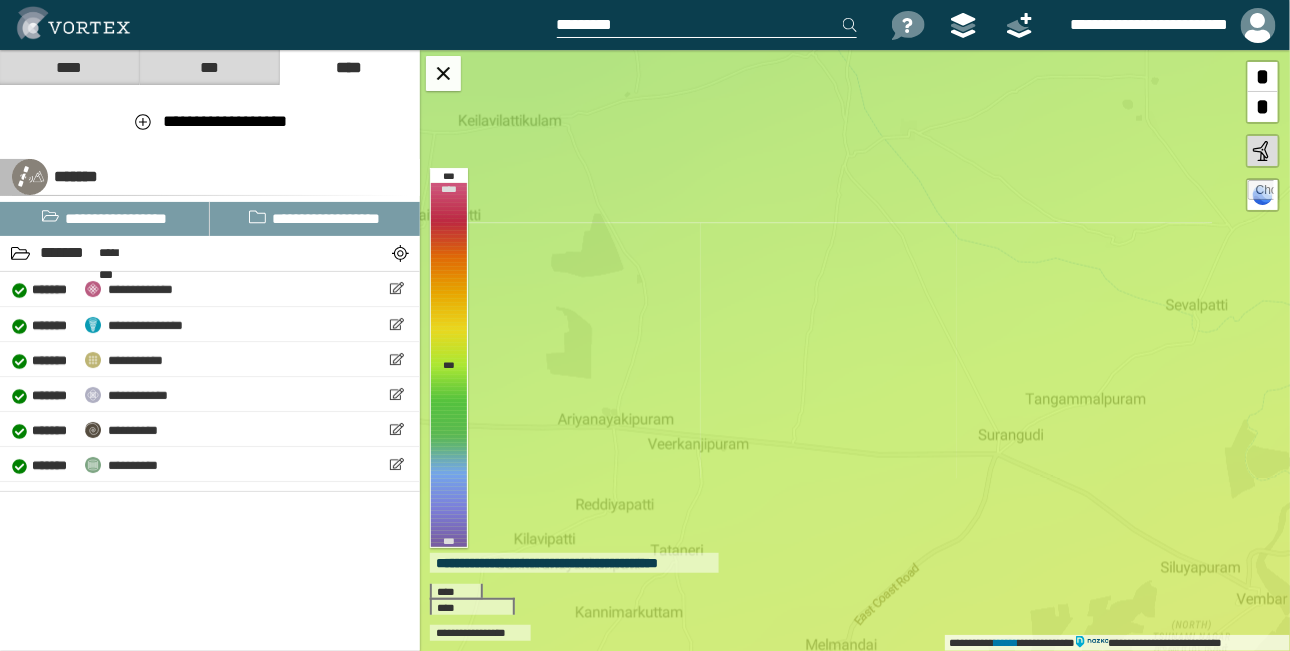 click on "***" at bounding box center (209, 67) 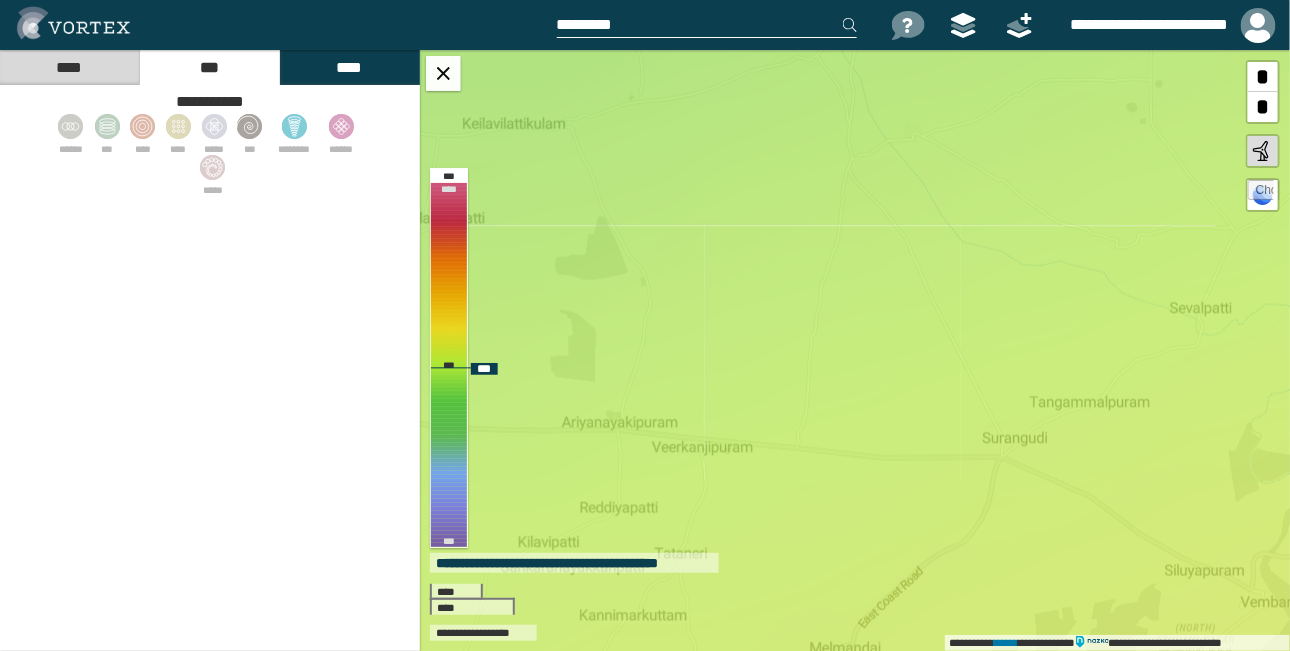 click on "**********" at bounding box center [855, 350] 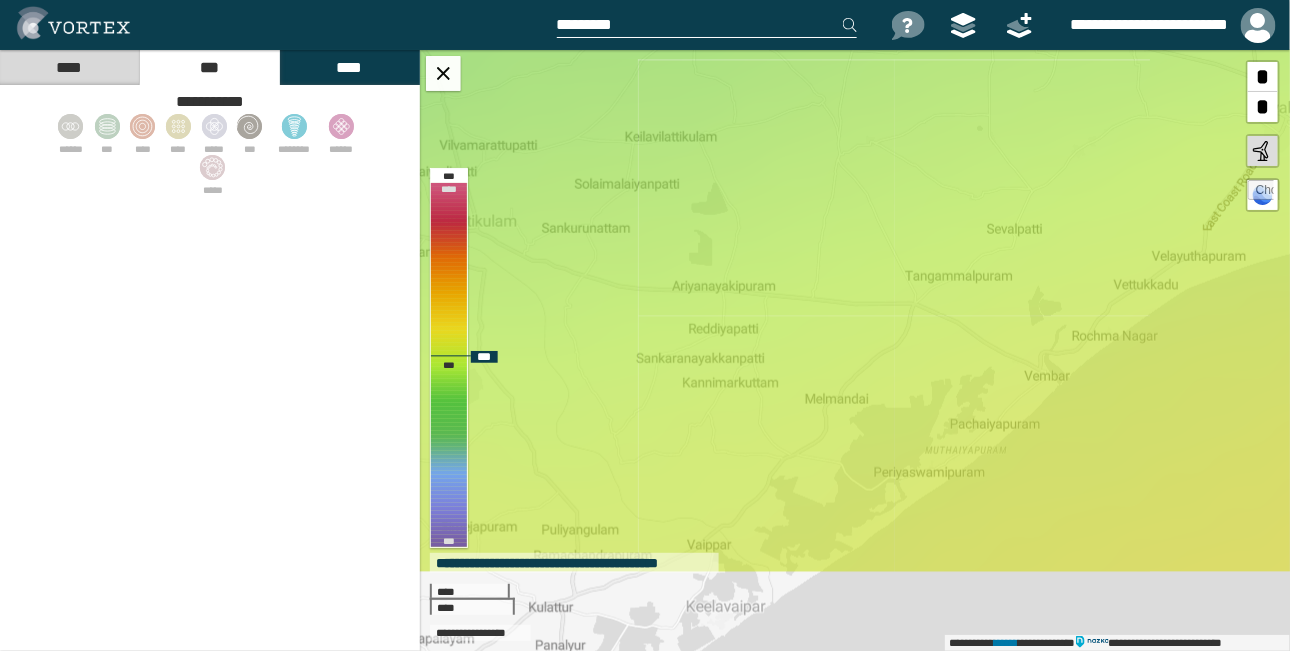drag, startPoint x: 896, startPoint y: 576, endPoint x: 862, endPoint y: 361, distance: 217.67177 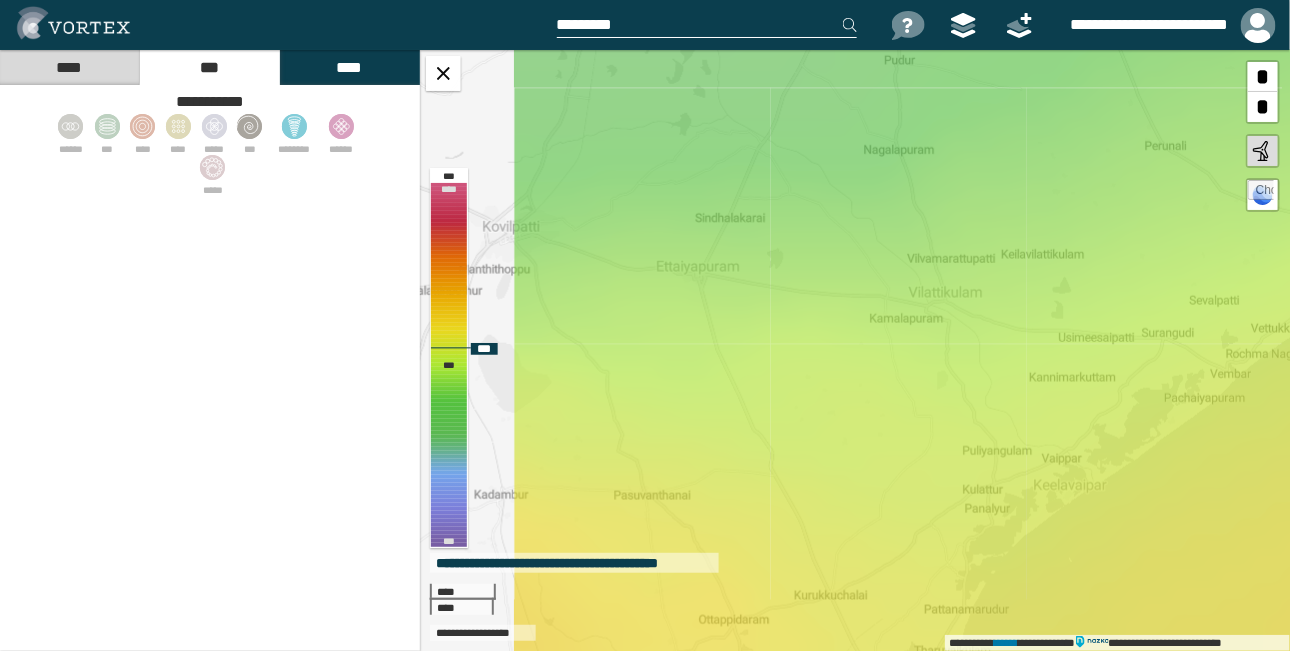 drag, startPoint x: 649, startPoint y: 490, endPoint x: 925, endPoint y: 486, distance: 276.029 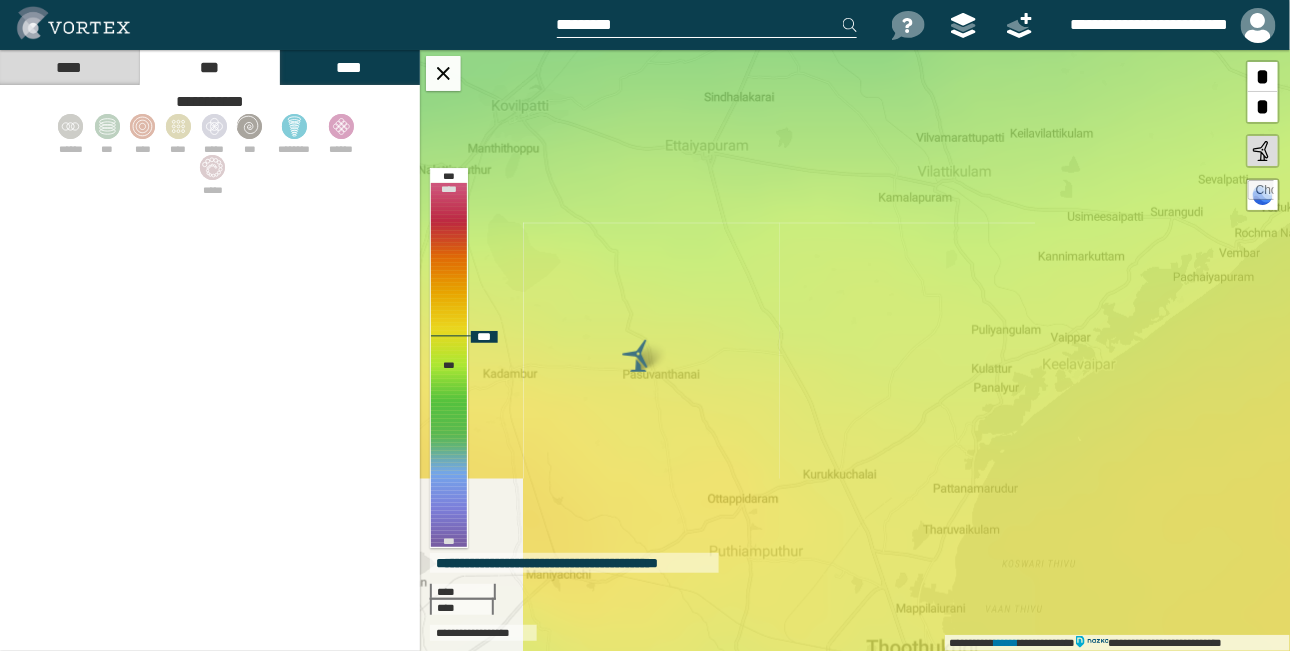 drag, startPoint x: 662, startPoint y: 523, endPoint x: 671, endPoint y: 402, distance: 121.33425 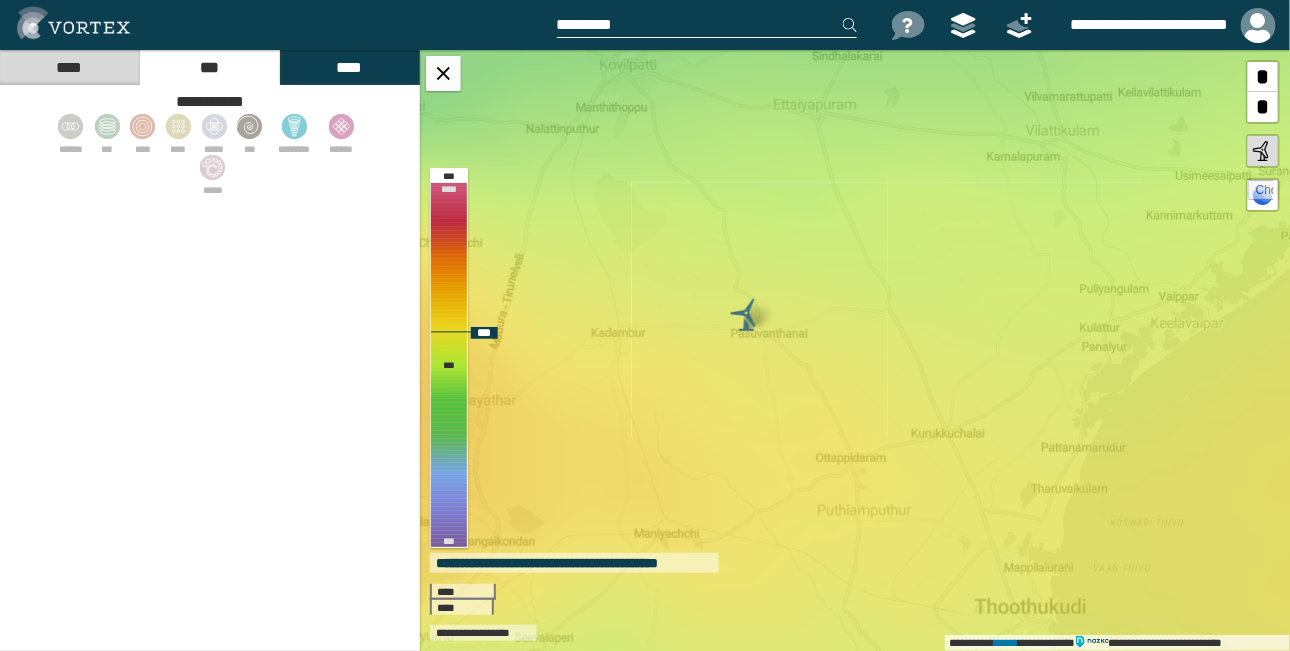 drag, startPoint x: 658, startPoint y: 457, endPoint x: 766, endPoint y: 416, distance: 115.52056 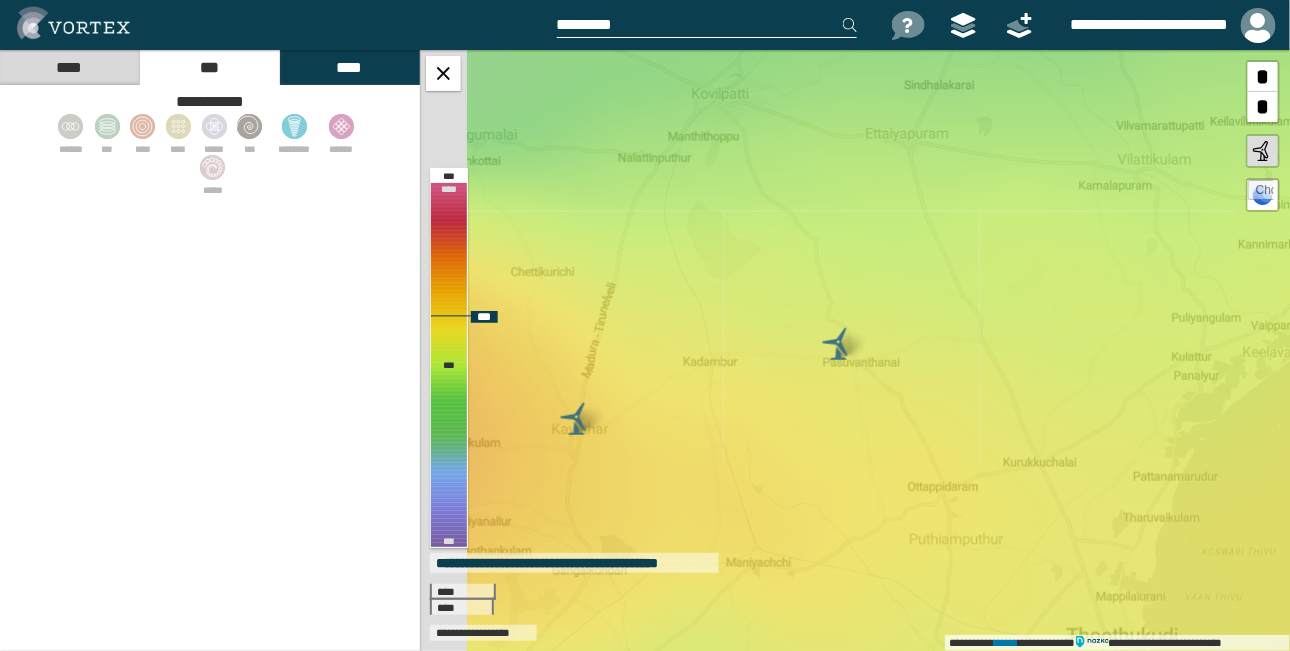 drag, startPoint x: 520, startPoint y: 388, endPoint x: 614, endPoint y: 417, distance: 98.37174 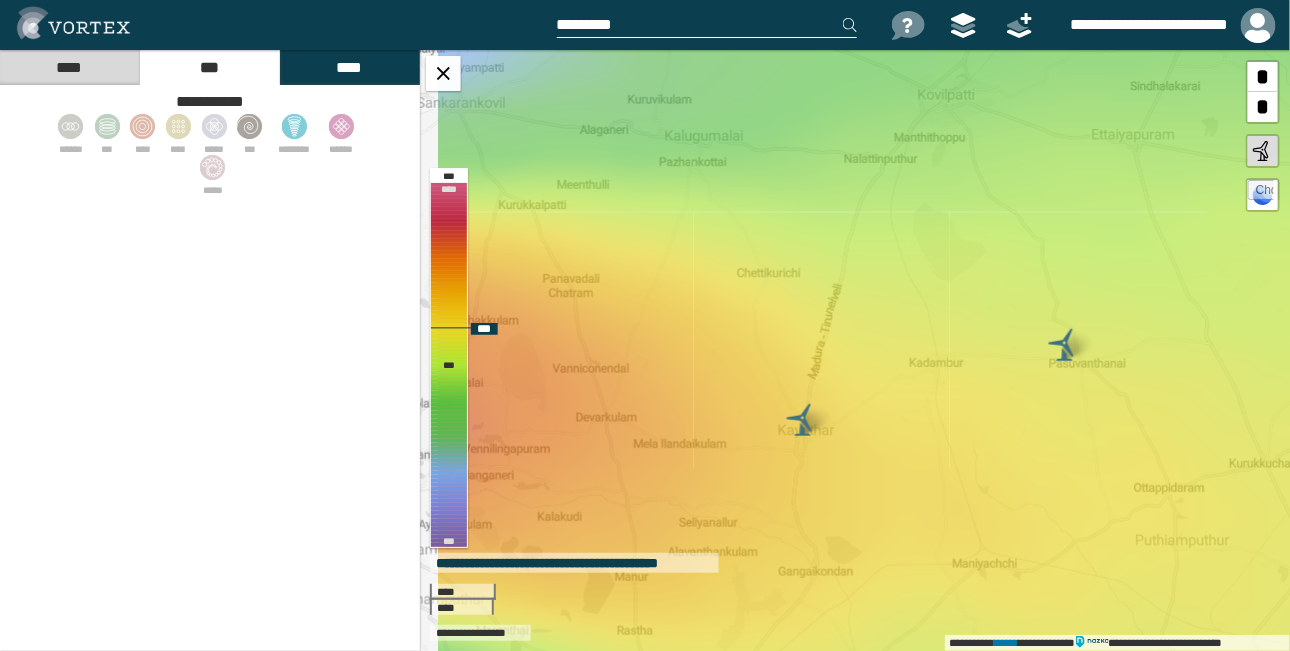 drag, startPoint x: 804, startPoint y: 439, endPoint x: 1020, endPoint y: 438, distance: 216.00232 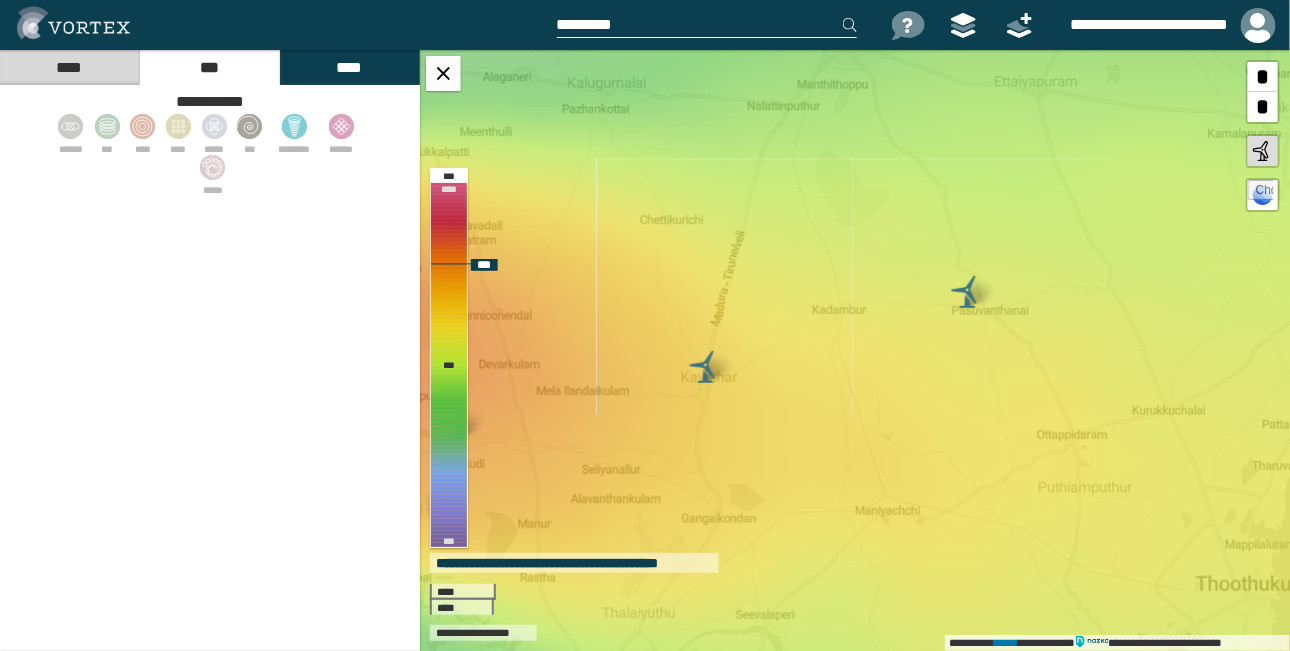 drag, startPoint x: 595, startPoint y: 418, endPoint x: 498, endPoint y: 365, distance: 110.535065 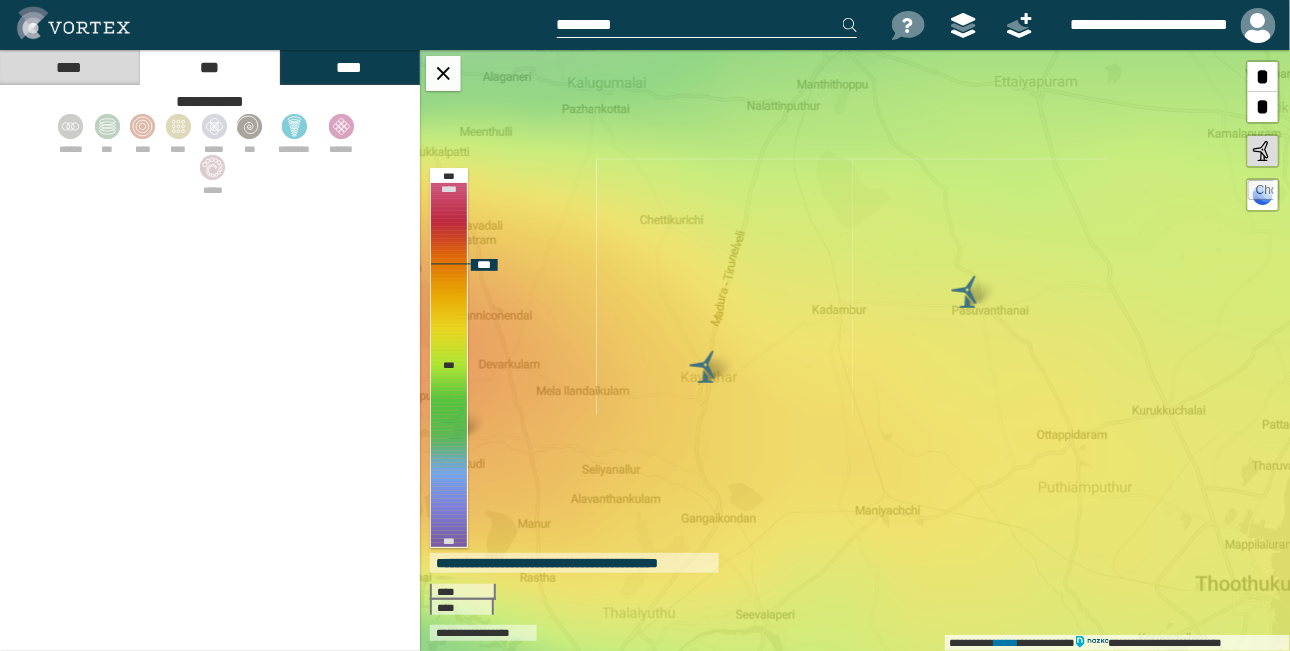 click on "**********" at bounding box center [855, 350] 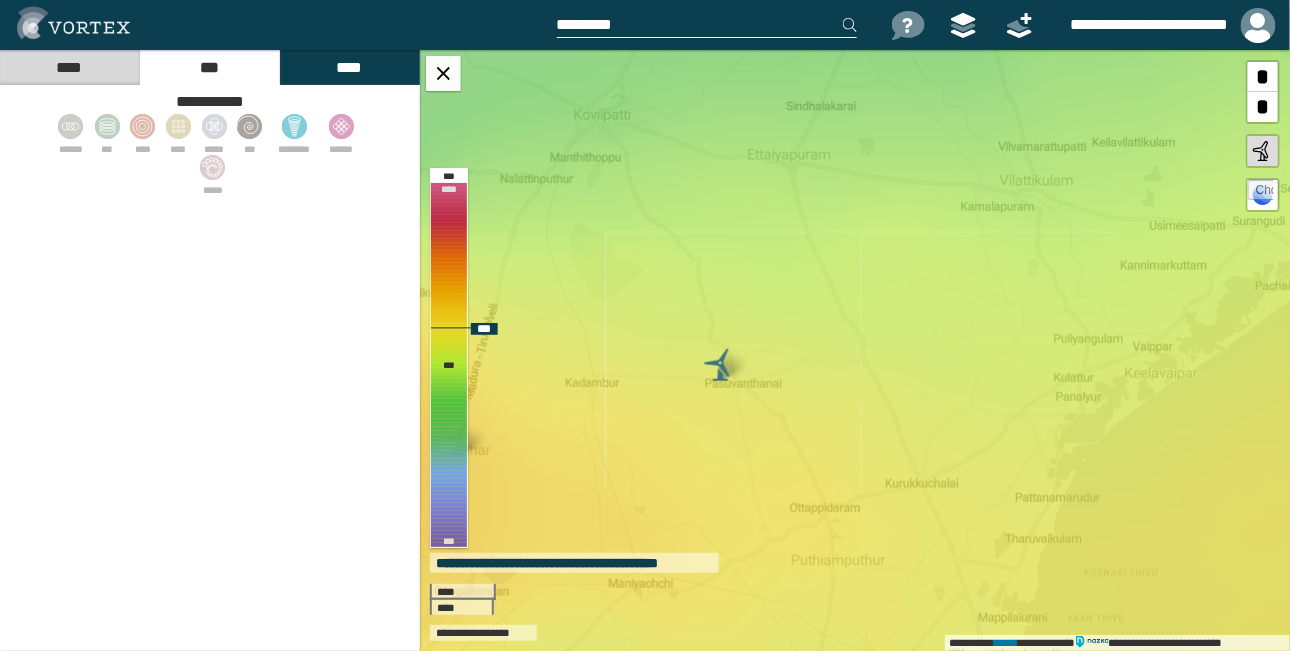drag, startPoint x: 906, startPoint y: 372, endPoint x: 659, endPoint y: 445, distance: 257.56165 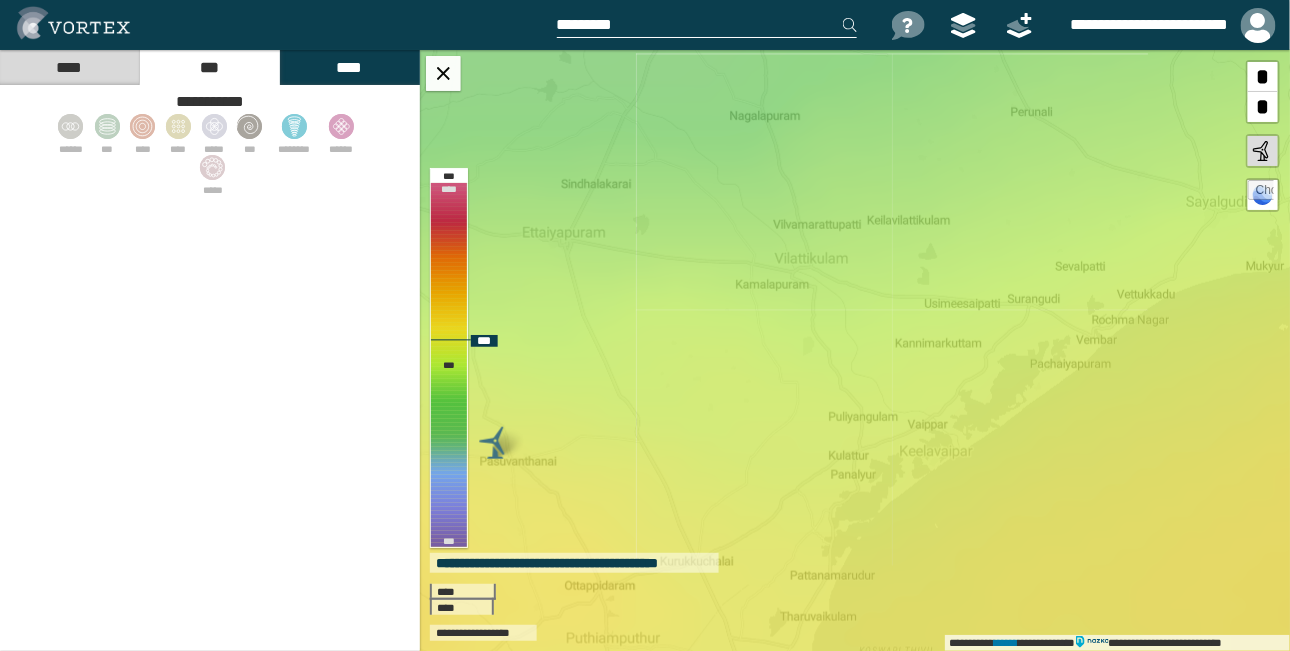 drag, startPoint x: 920, startPoint y: 454, endPoint x: 695, endPoint y: 532, distance: 238.13652 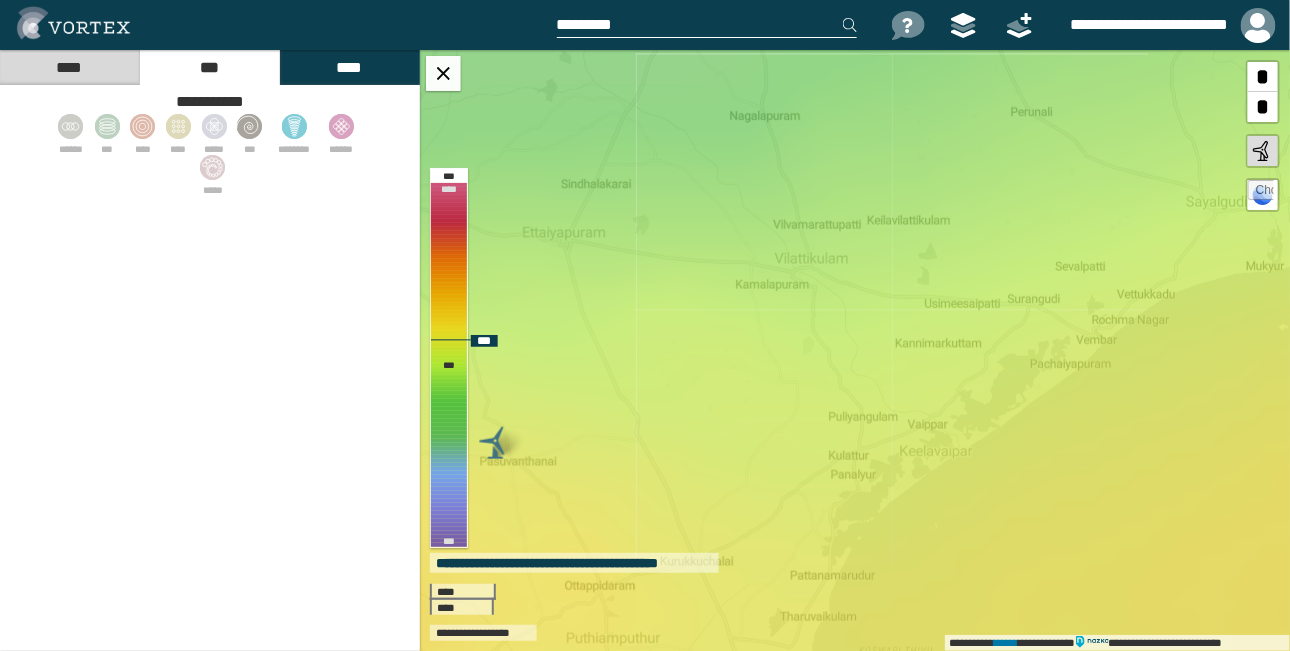 click on "**********" at bounding box center [855, 350] 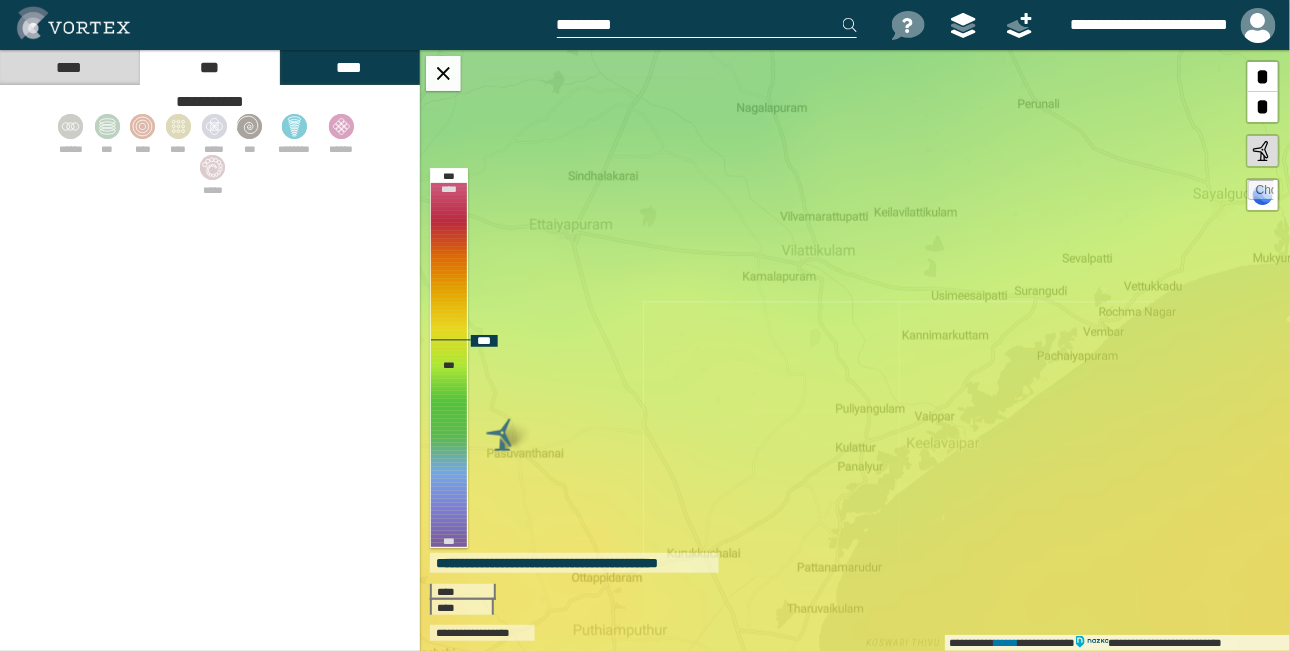 drag, startPoint x: 731, startPoint y: 529, endPoint x: 738, endPoint y: 521, distance: 10.630146 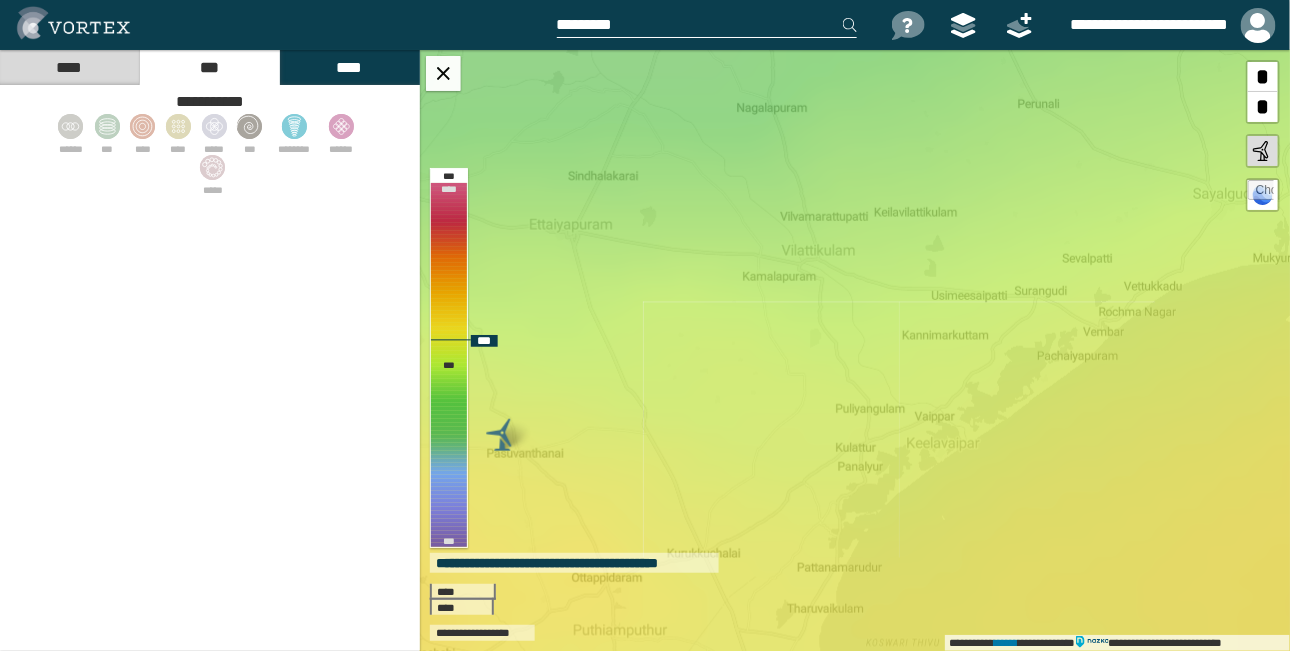 click on "**********" at bounding box center (855, 350) 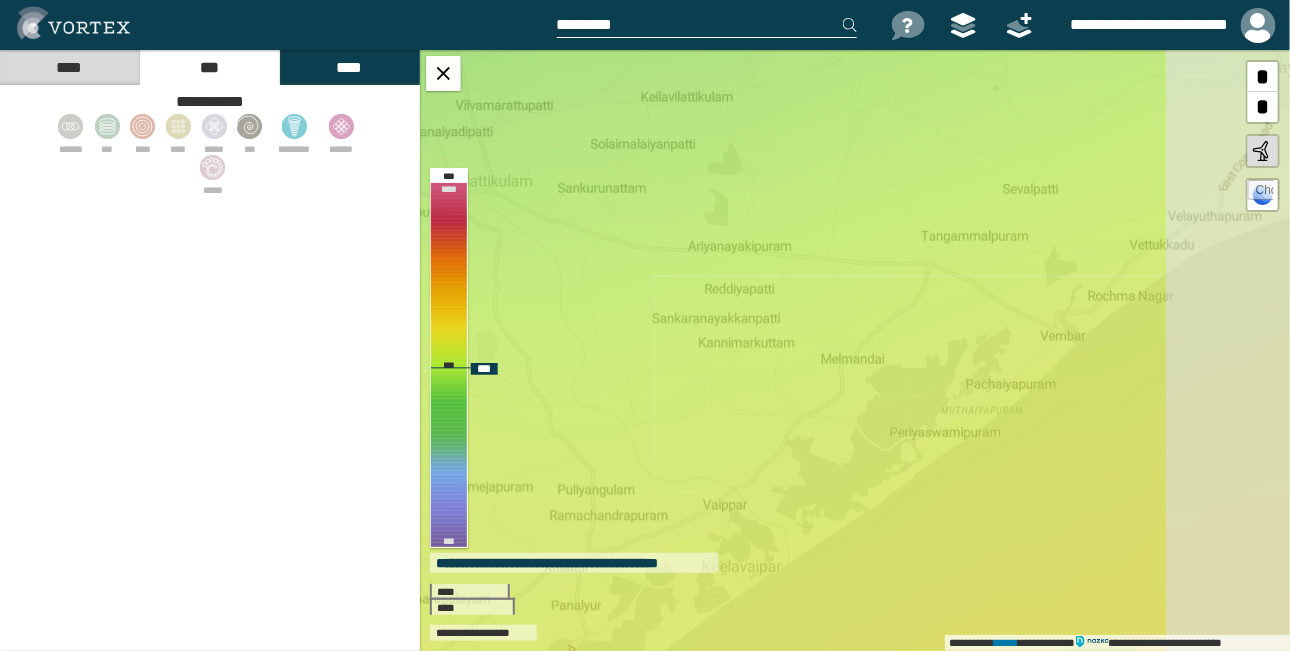 drag, startPoint x: 1046, startPoint y: 295, endPoint x: 786, endPoint y: 192, distance: 279.65872 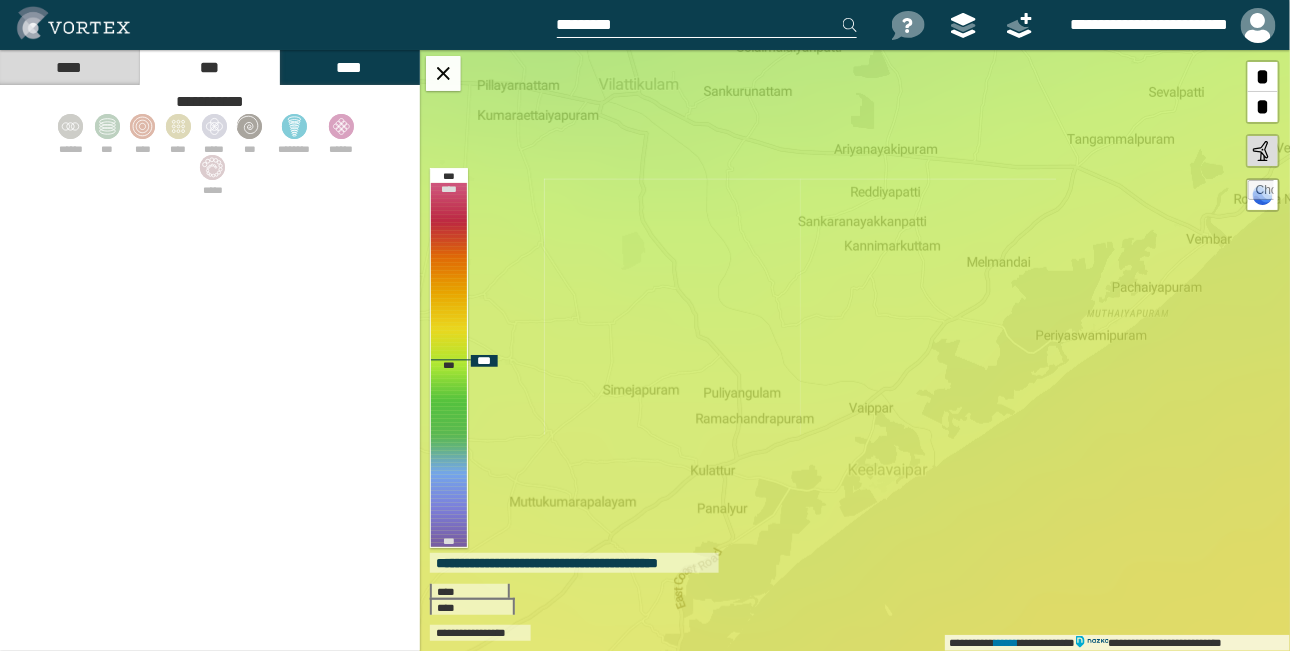 drag, startPoint x: 877, startPoint y: 289, endPoint x: 1023, endPoint y: 192, distance: 175.28548 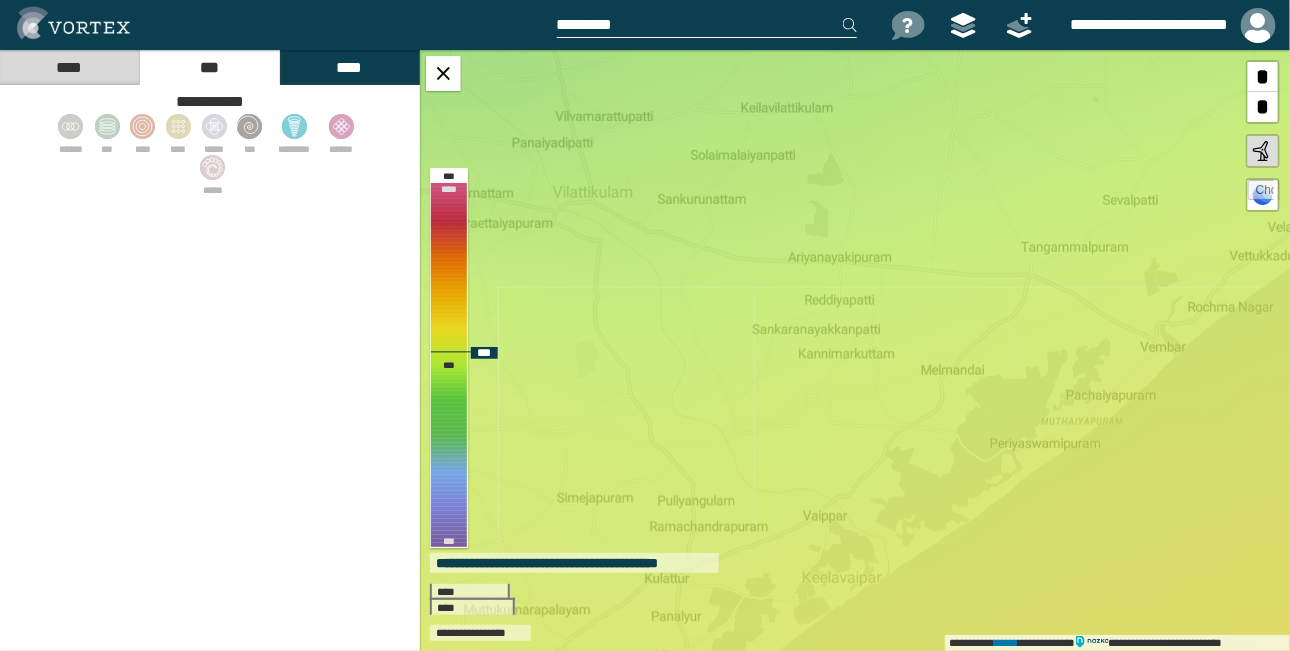 drag, startPoint x: 921, startPoint y: 348, endPoint x: 875, endPoint y: 456, distance: 117.388245 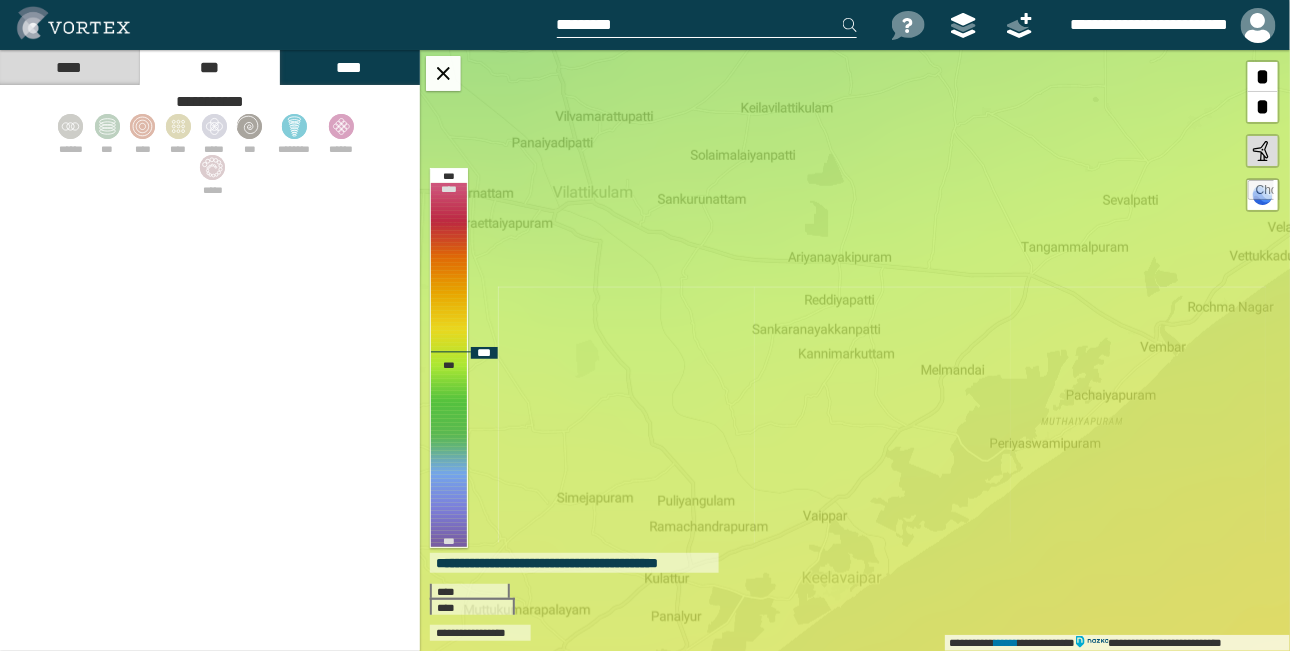 click on "**********" at bounding box center (855, 350) 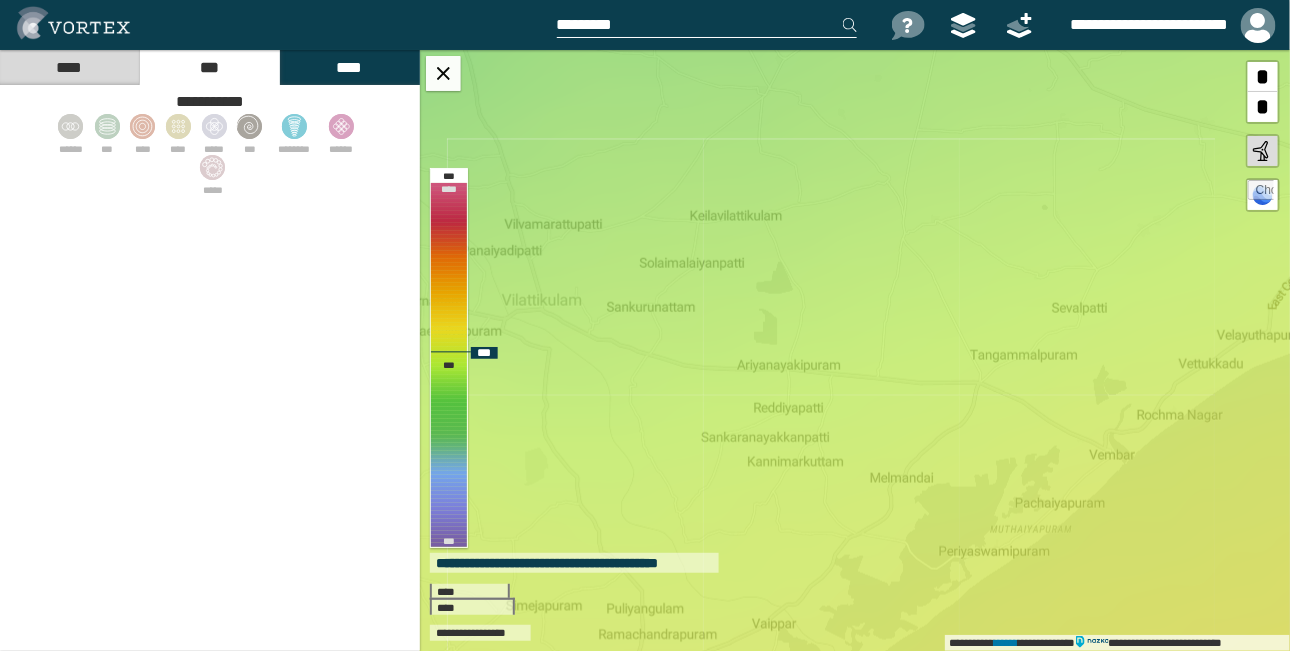 drag, startPoint x: 874, startPoint y: 429, endPoint x: 823, endPoint y: 537, distance: 119.43617 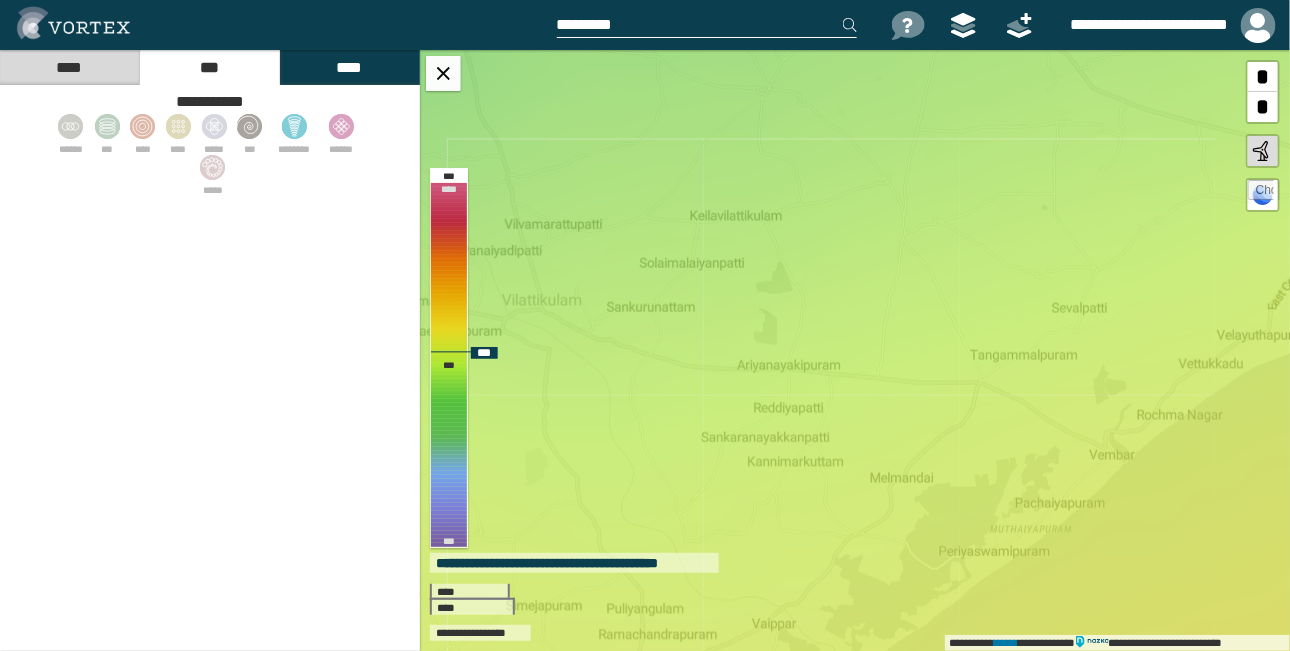 click on "**********" at bounding box center [855, 350] 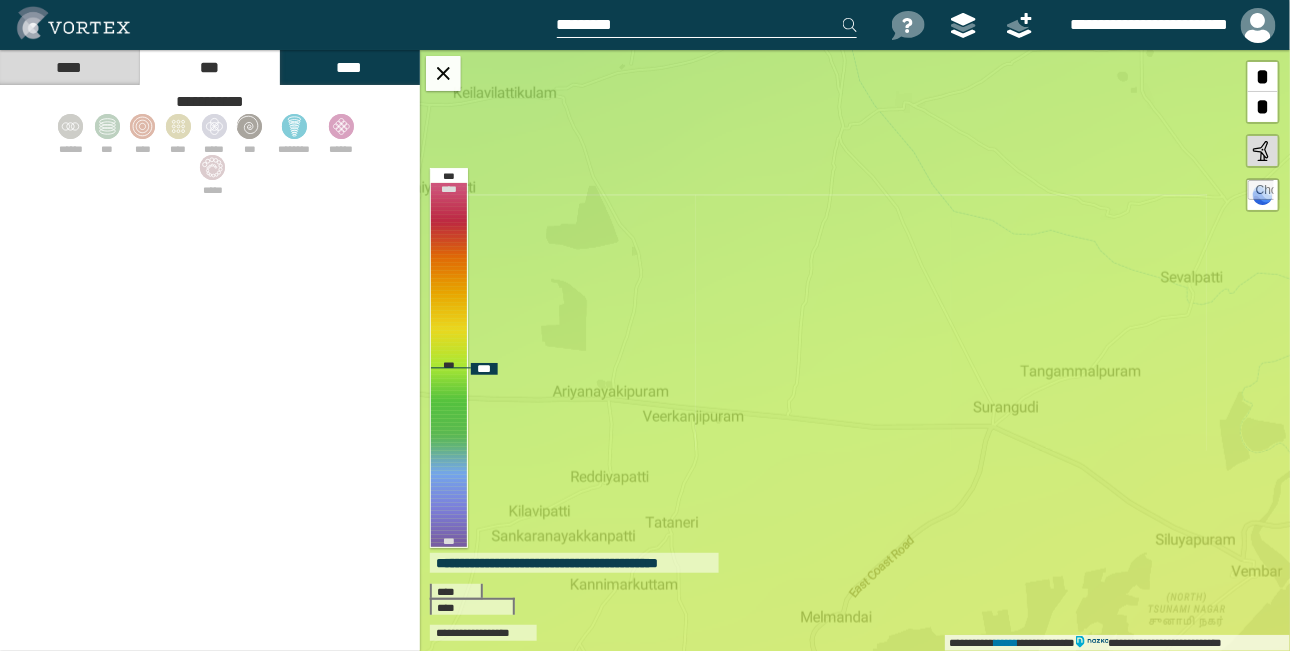 drag, startPoint x: 846, startPoint y: 313, endPoint x: 720, endPoint y: 272, distance: 132.50282 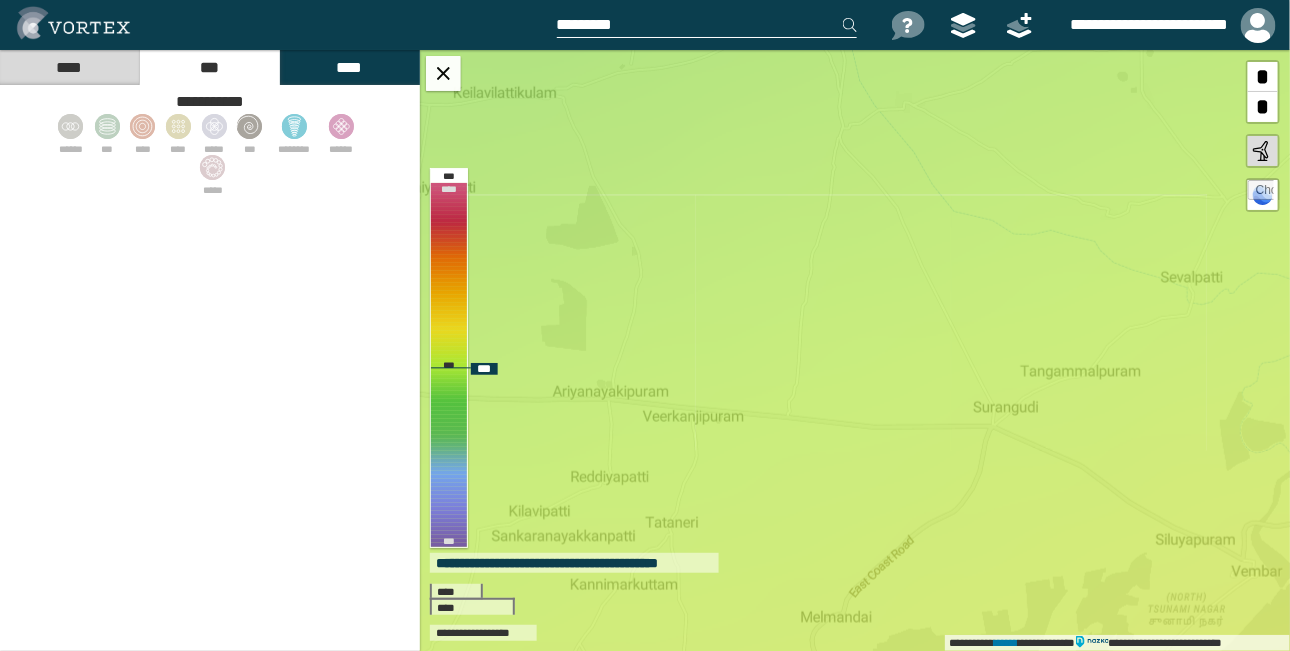 click on "**********" at bounding box center (855, 350) 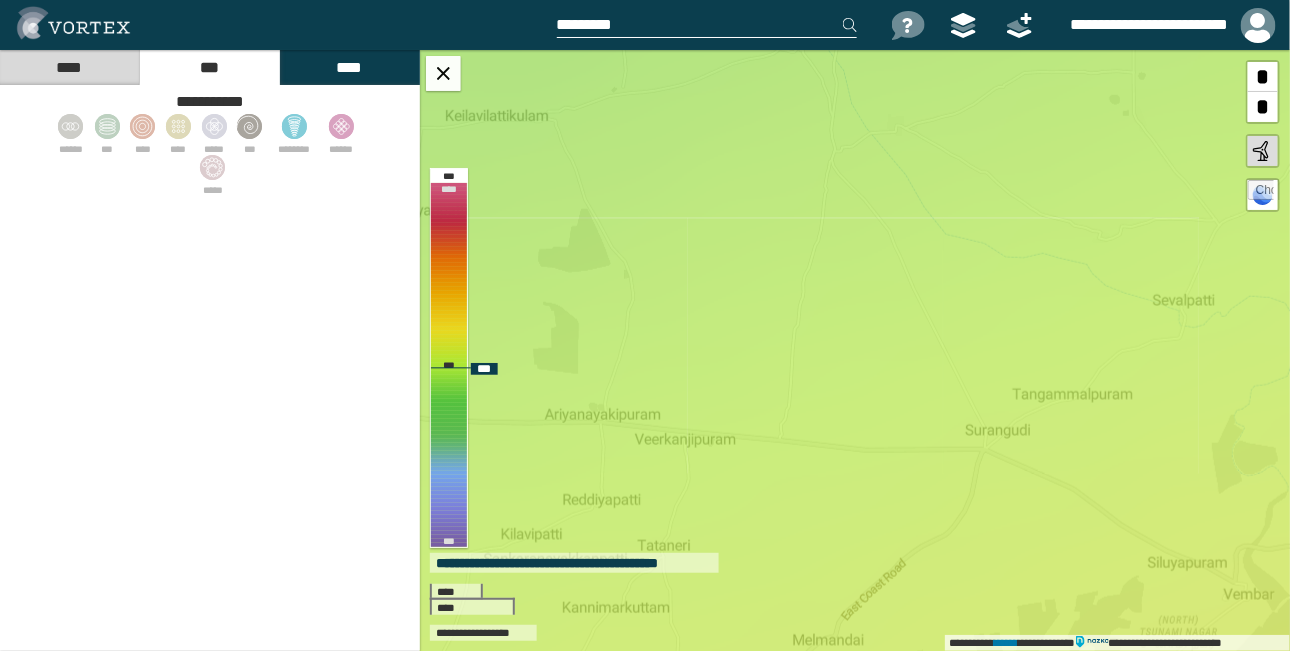 drag, startPoint x: 752, startPoint y: 256, endPoint x: 744, endPoint y: 279, distance: 24.351591 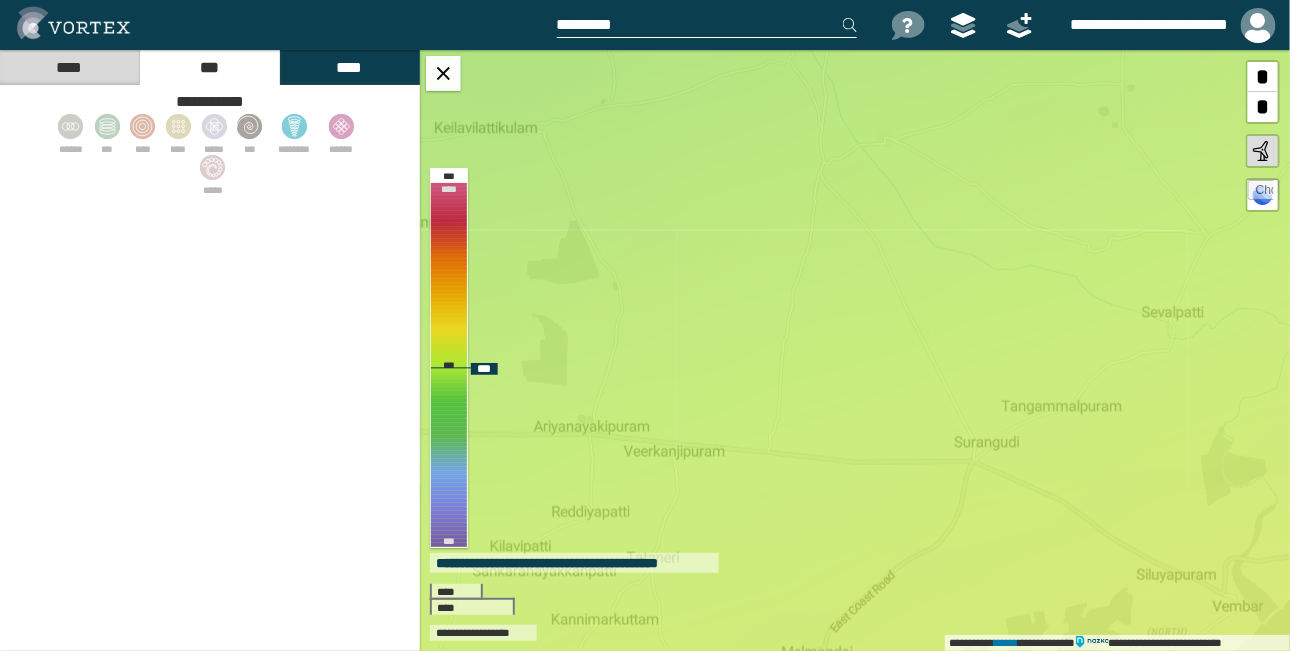 drag, startPoint x: 766, startPoint y: 263, endPoint x: 755, endPoint y: 275, distance: 16.27882 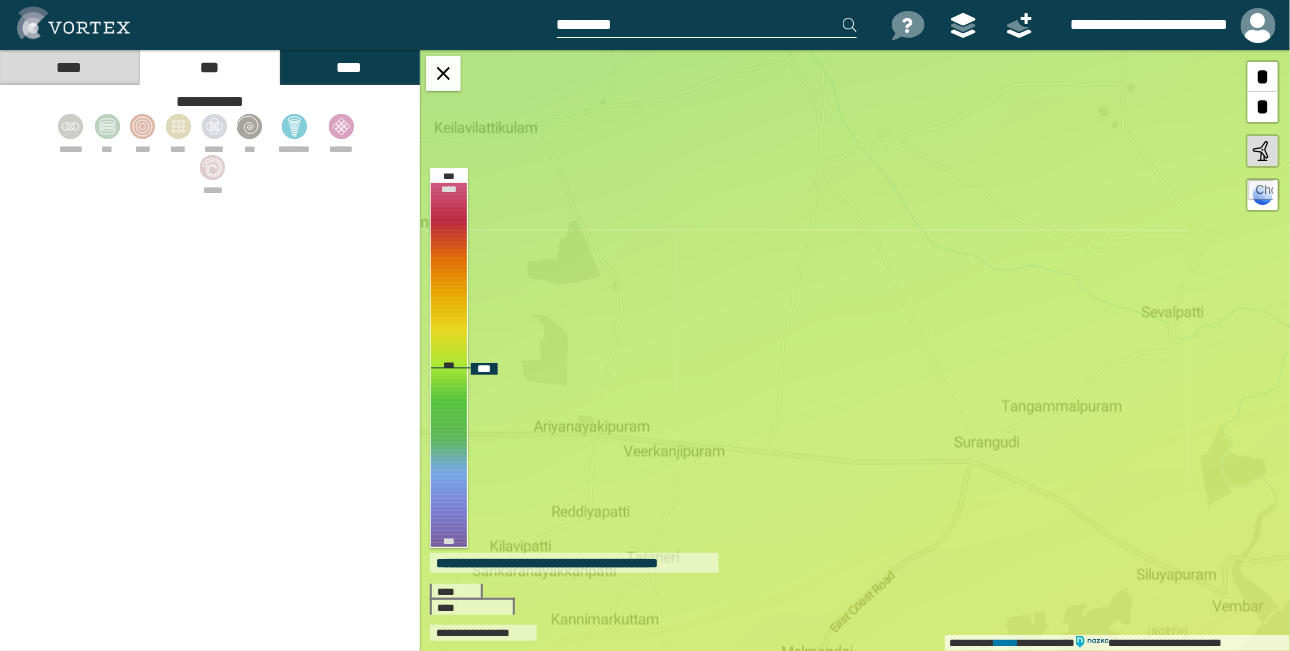 click on "**********" at bounding box center (855, 350) 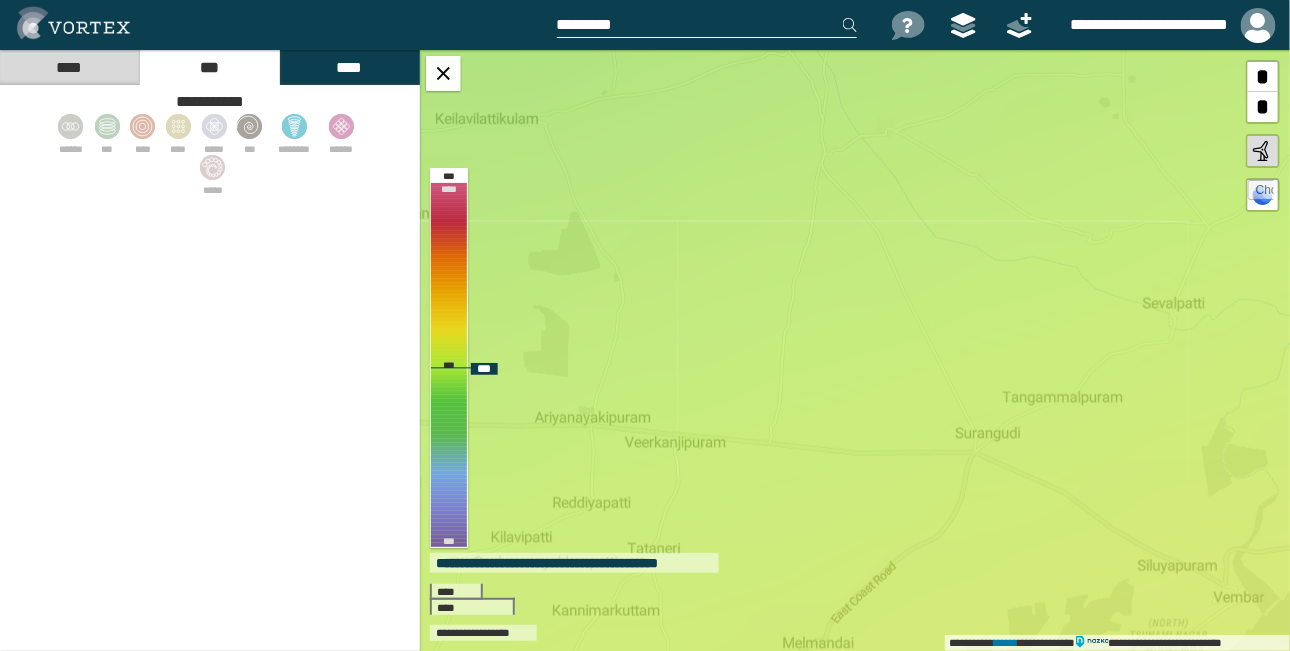 click on "**********" at bounding box center [855, 350] 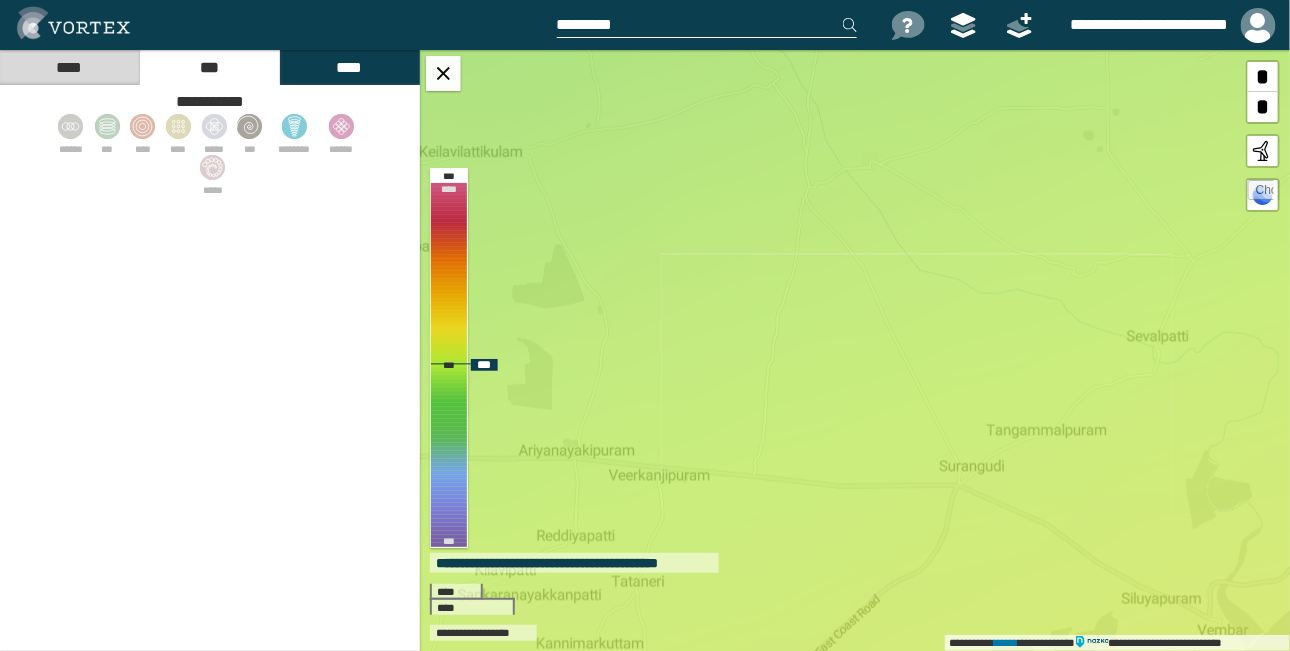 drag, startPoint x: 796, startPoint y: 363, endPoint x: 780, endPoint y: 396, distance: 36.67424 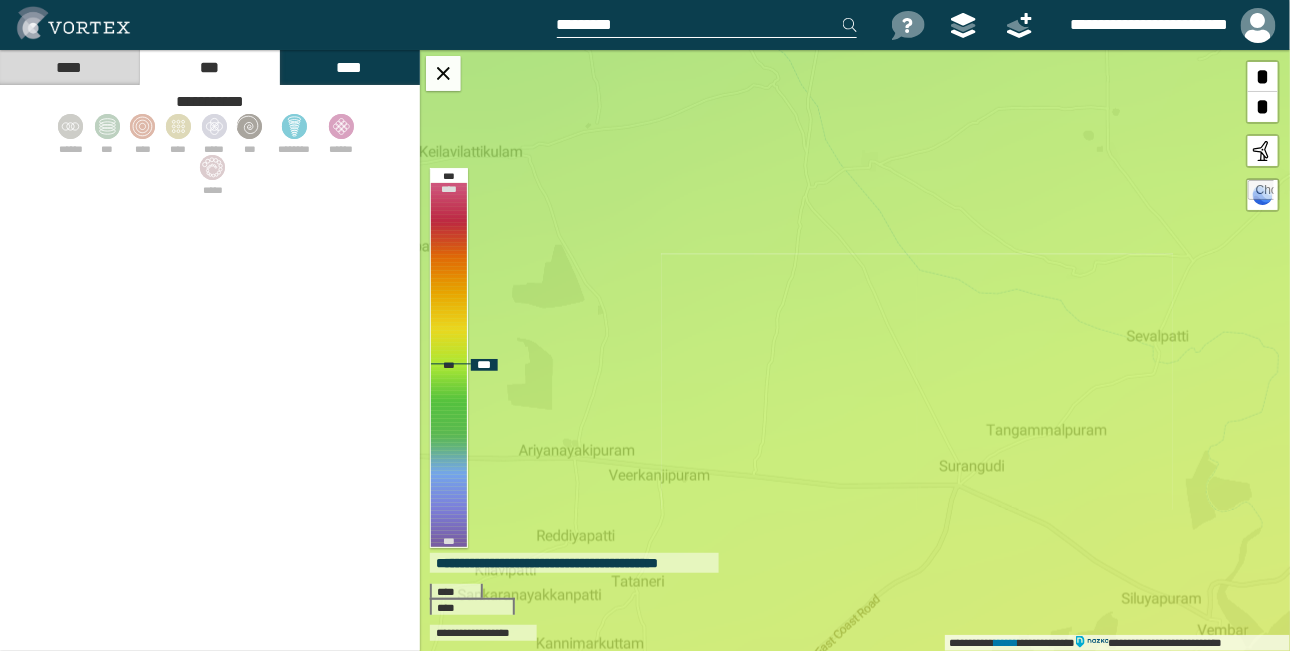 click on "**********" at bounding box center (855, 350) 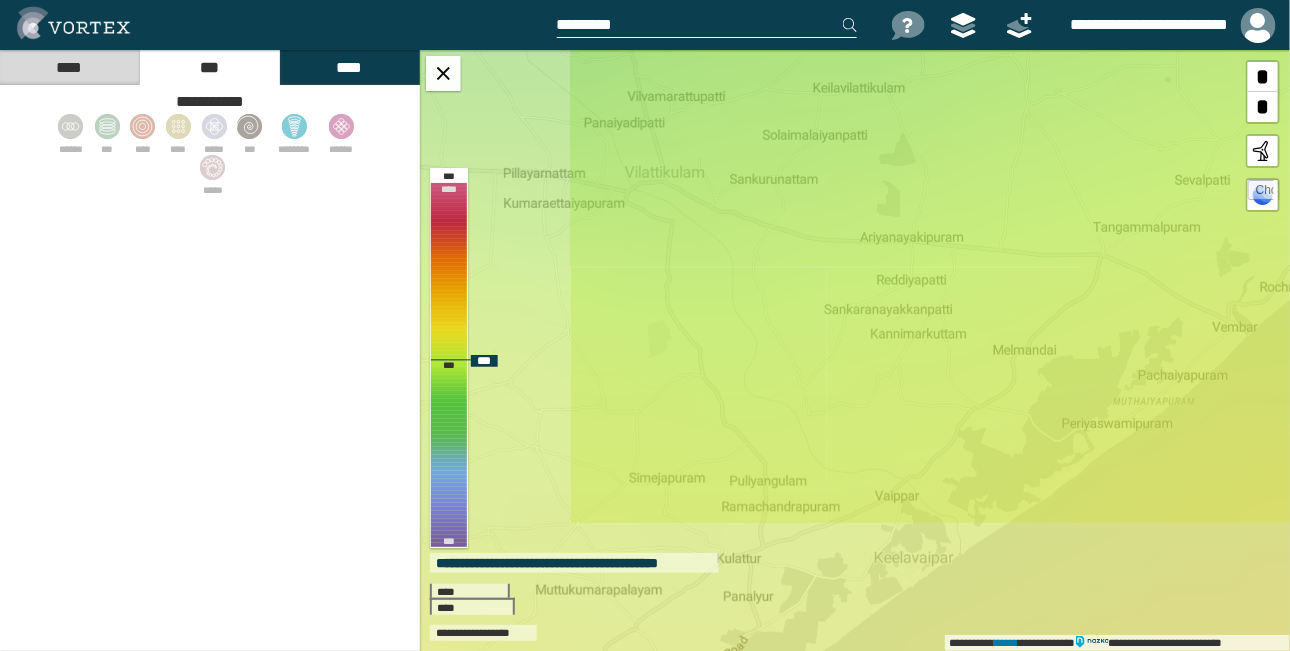drag, startPoint x: 809, startPoint y: 482, endPoint x: 1025, endPoint y: 257, distance: 311.89902 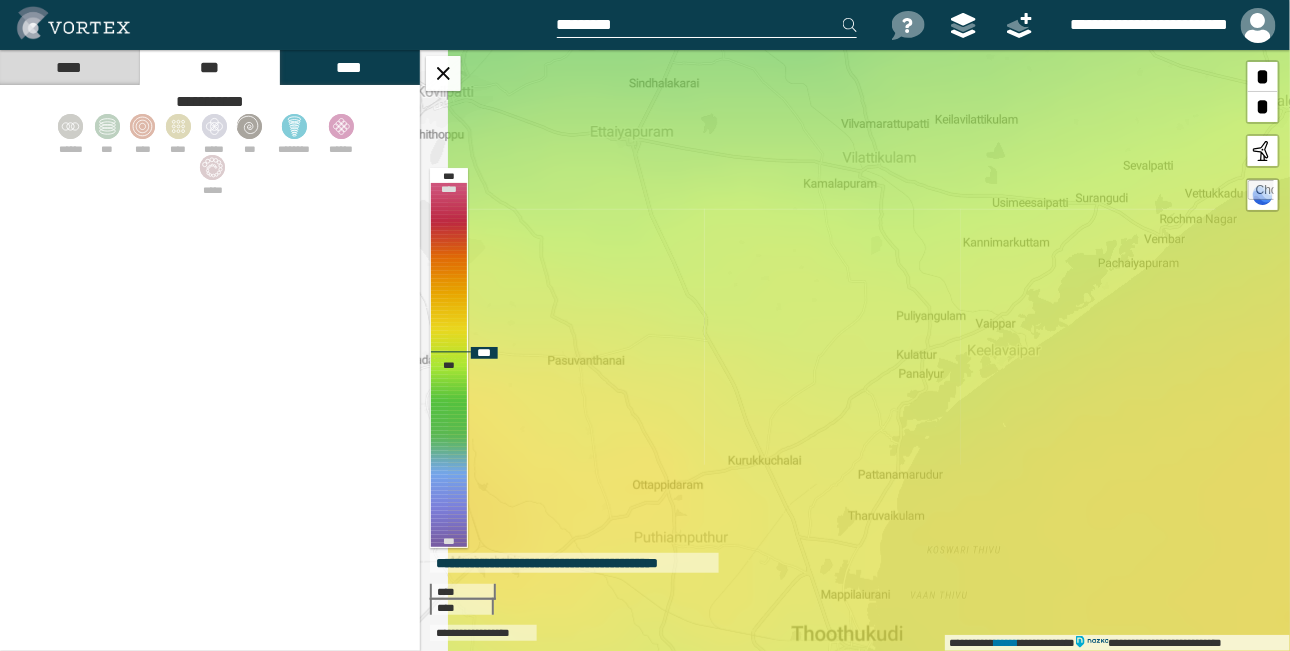 drag, startPoint x: 858, startPoint y: 423, endPoint x: 961, endPoint y: 297, distance: 162.74213 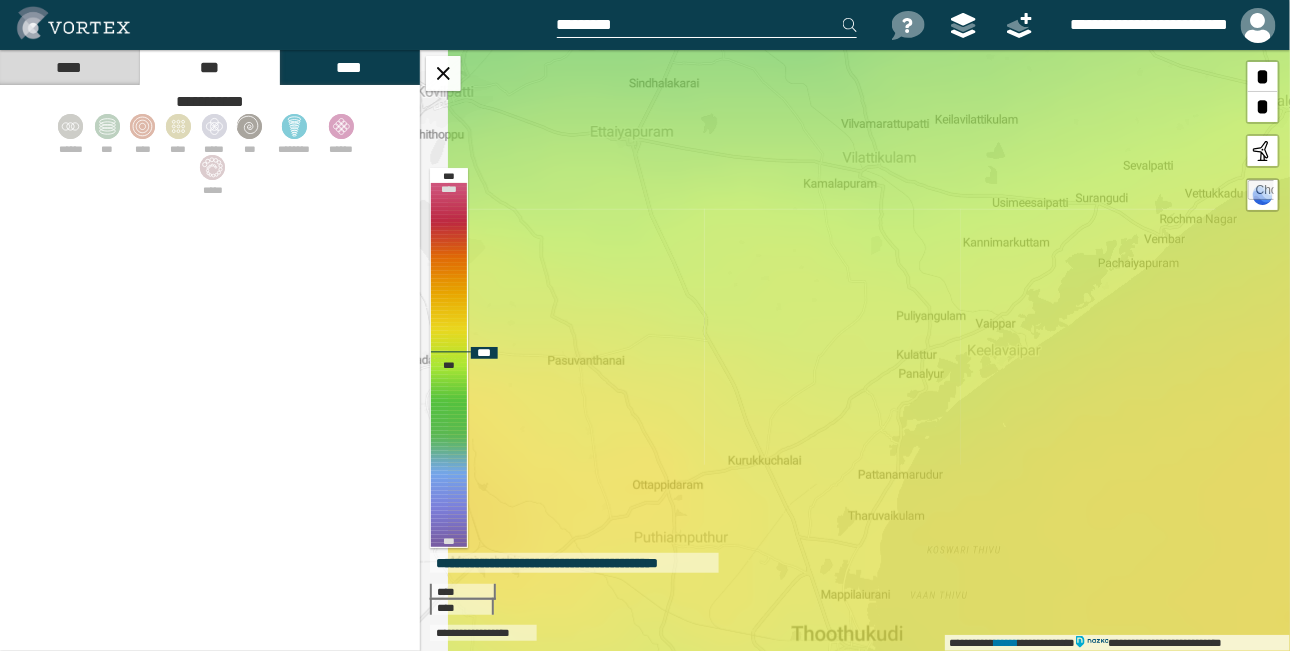 click on "**********" at bounding box center (855, 350) 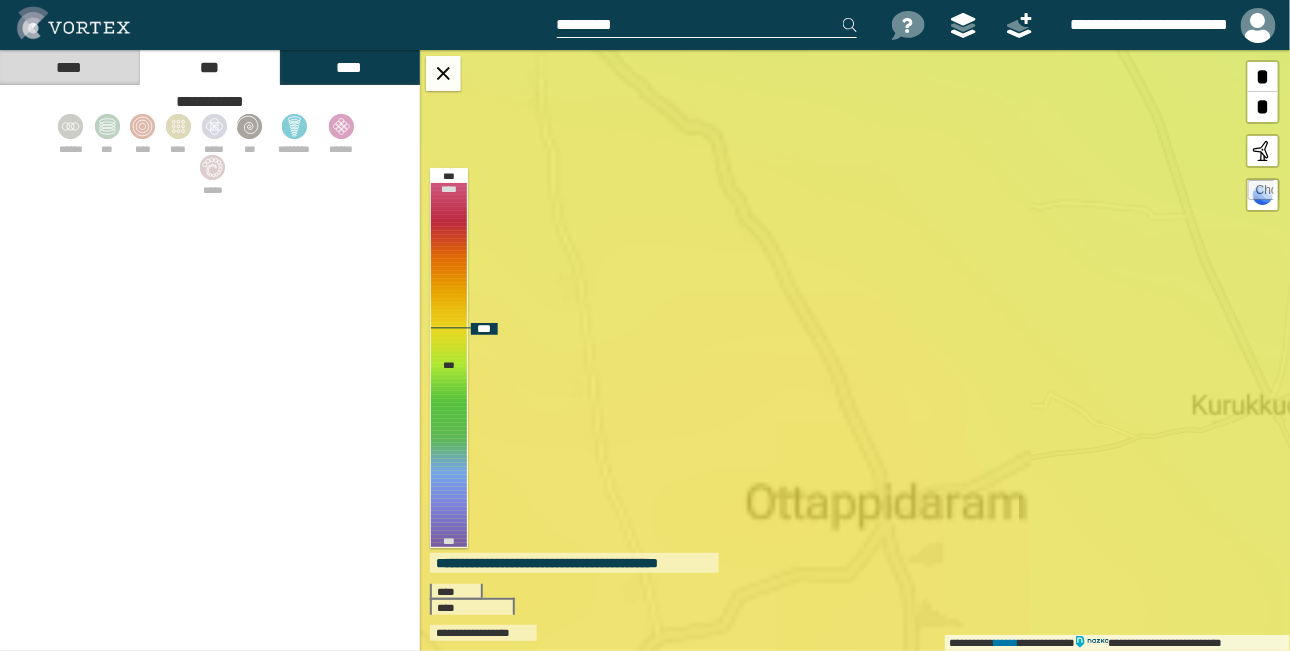drag, startPoint x: 687, startPoint y: 423, endPoint x: 867, endPoint y: 355, distance: 192.41621 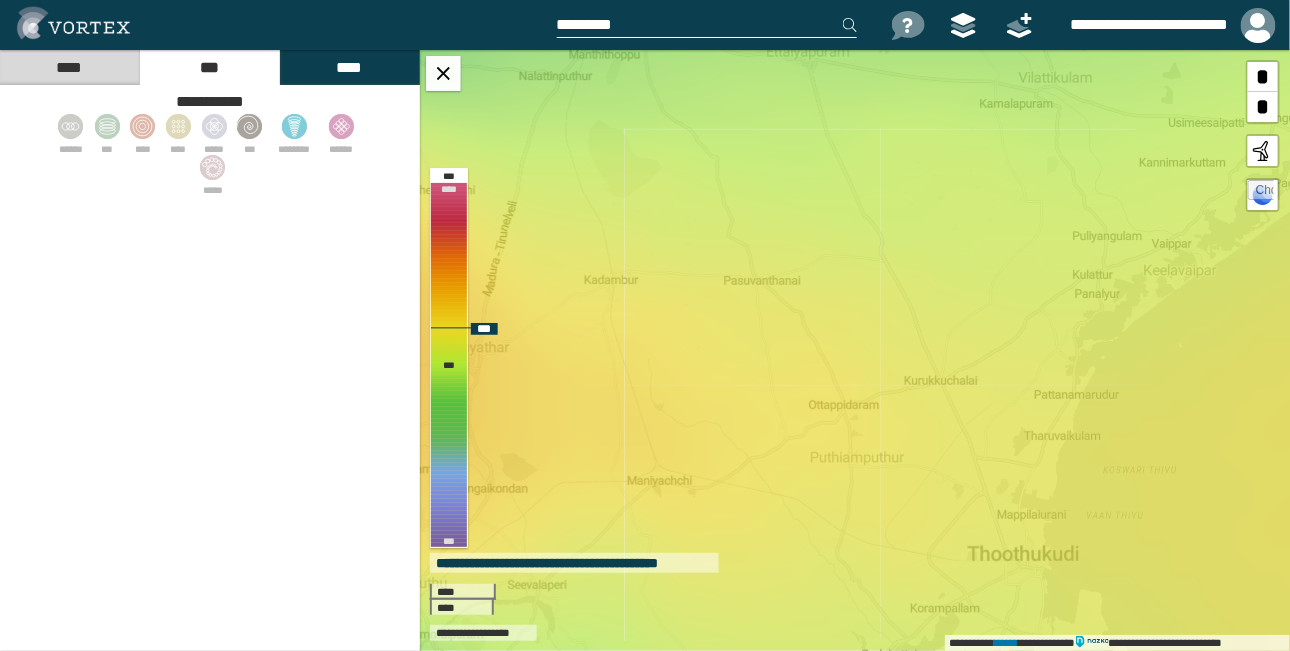 drag, startPoint x: 723, startPoint y: 362, endPoint x: 896, endPoint y: 382, distance: 174.15224 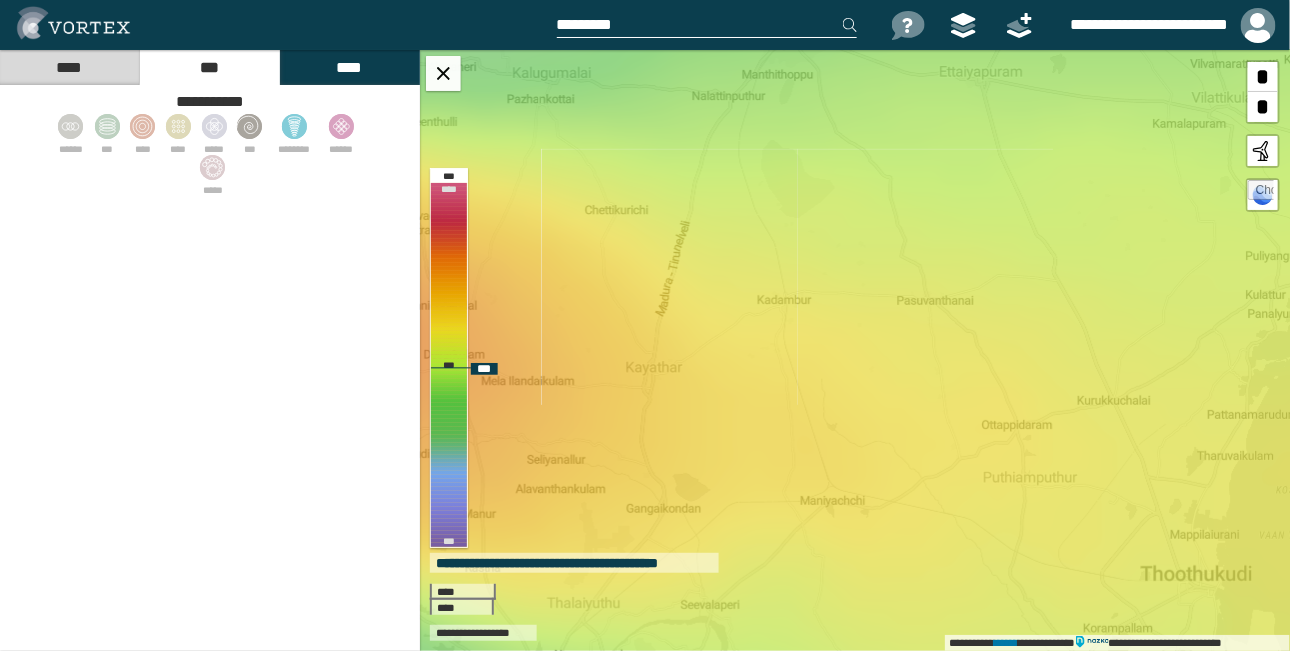 click at bounding box center [1263, 151] 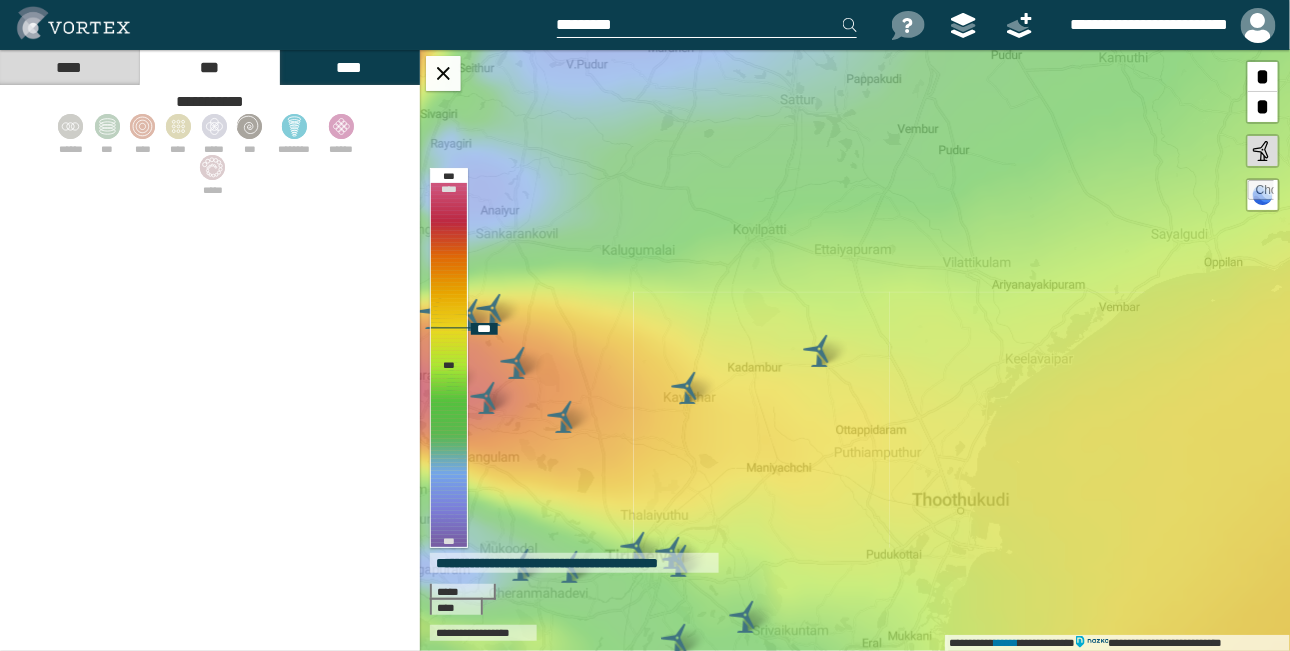 drag, startPoint x: 922, startPoint y: 385, endPoint x: 824, endPoint y: 413, distance: 101.92154 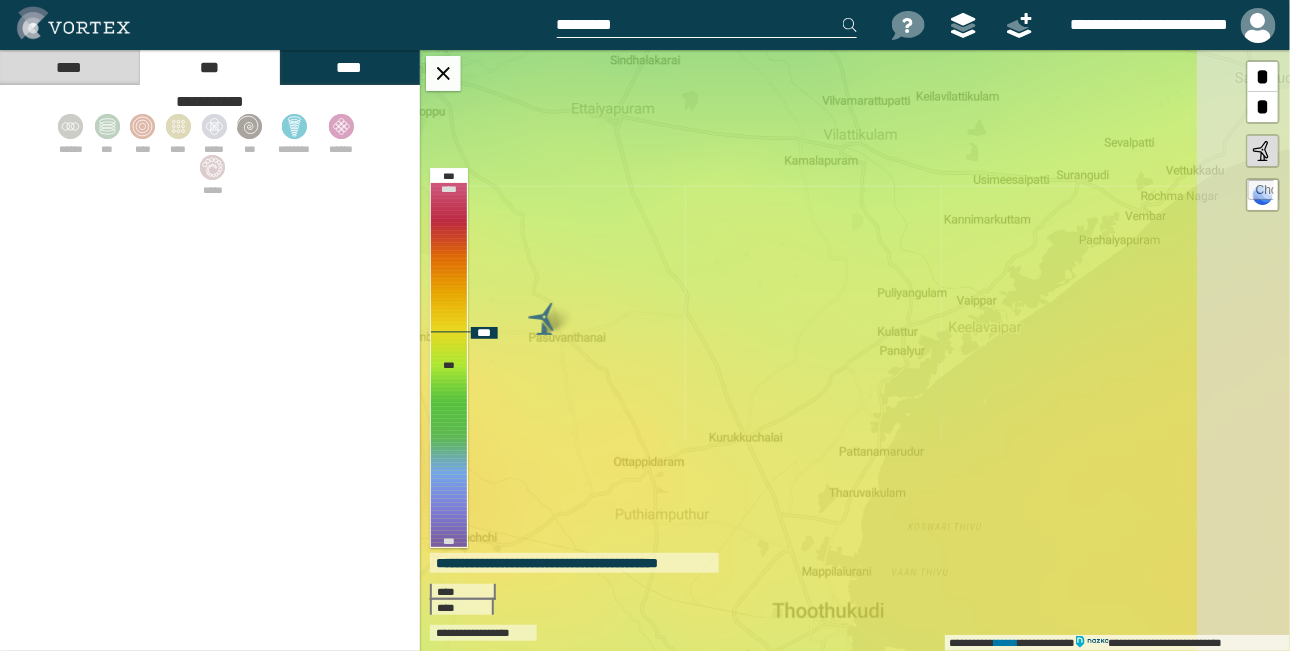 drag, startPoint x: 846, startPoint y: 378, endPoint x: 700, endPoint y: 456, distance: 165.52945 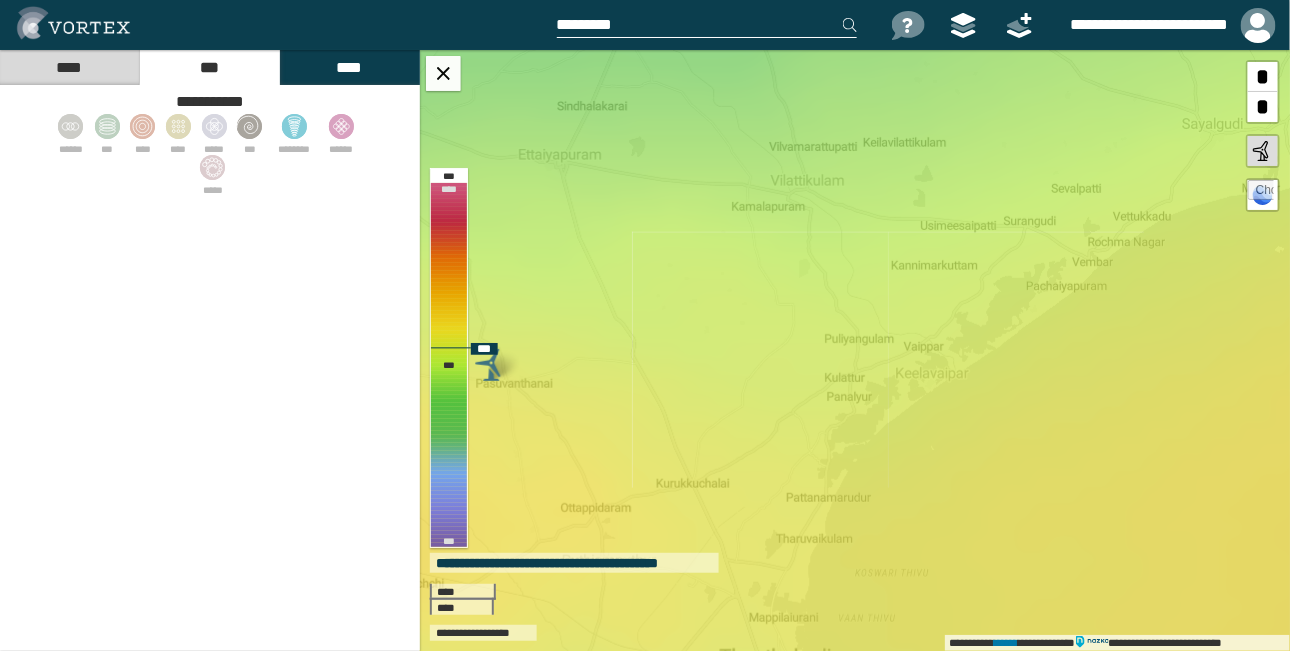 drag, startPoint x: 917, startPoint y: 326, endPoint x: 766, endPoint y: 450, distance: 195.38936 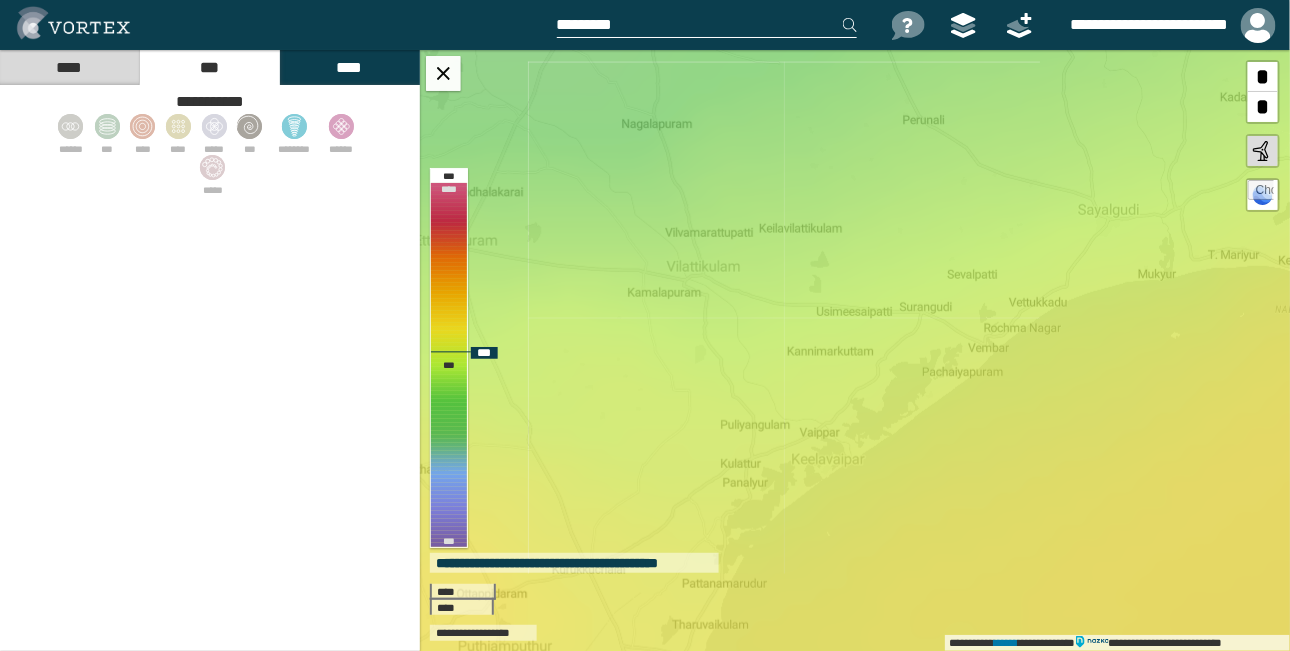 drag, startPoint x: 885, startPoint y: 367, endPoint x: 861, endPoint y: 399, distance: 40 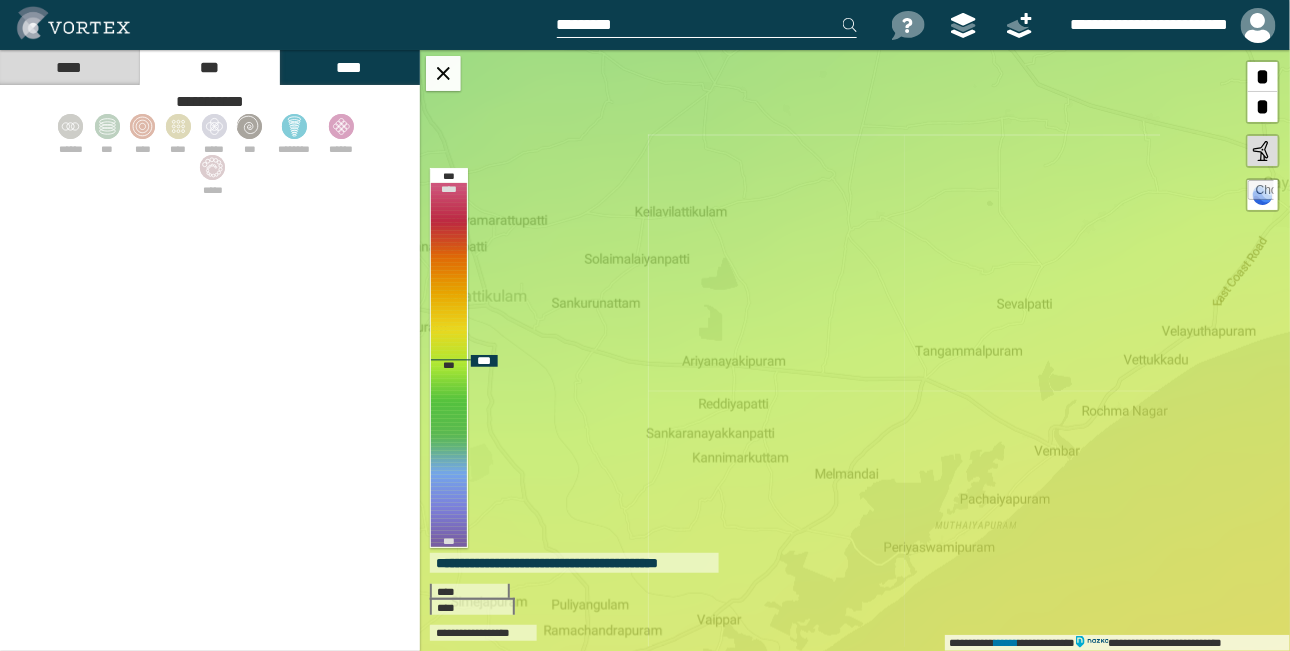 drag, startPoint x: 889, startPoint y: 355, endPoint x: 903, endPoint y: 401, distance: 48.08326 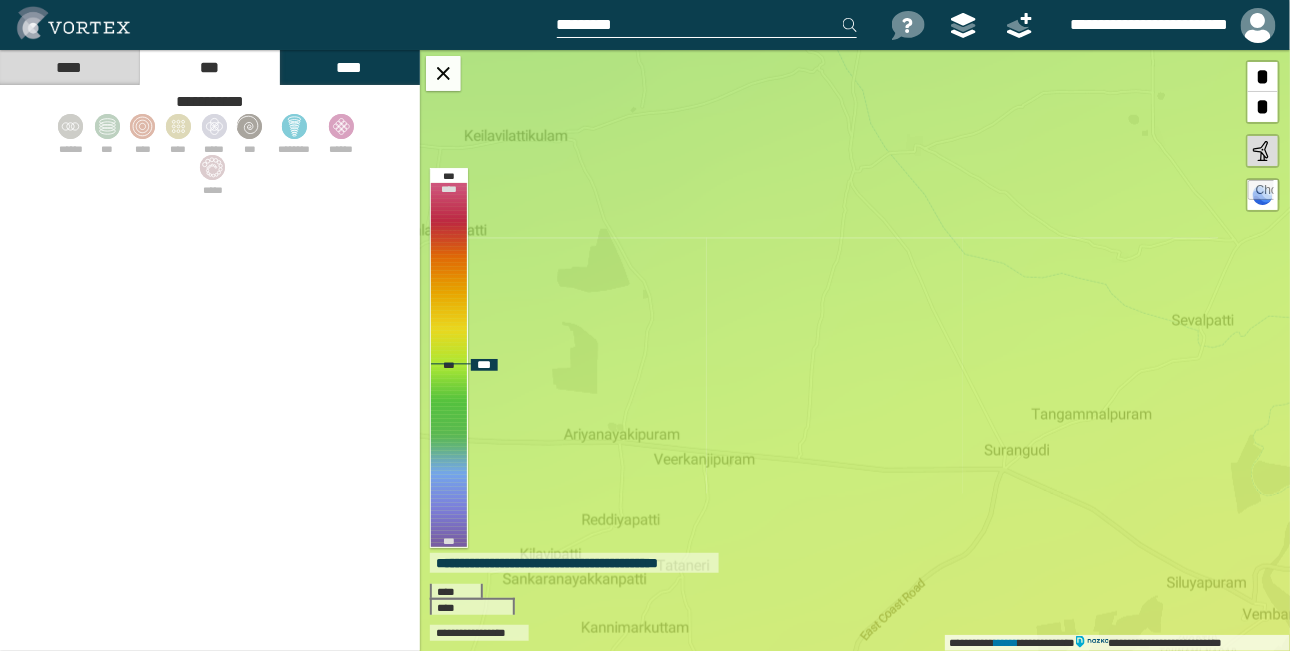 drag, startPoint x: 806, startPoint y: 403, endPoint x: 821, endPoint y: 438, distance: 38.078865 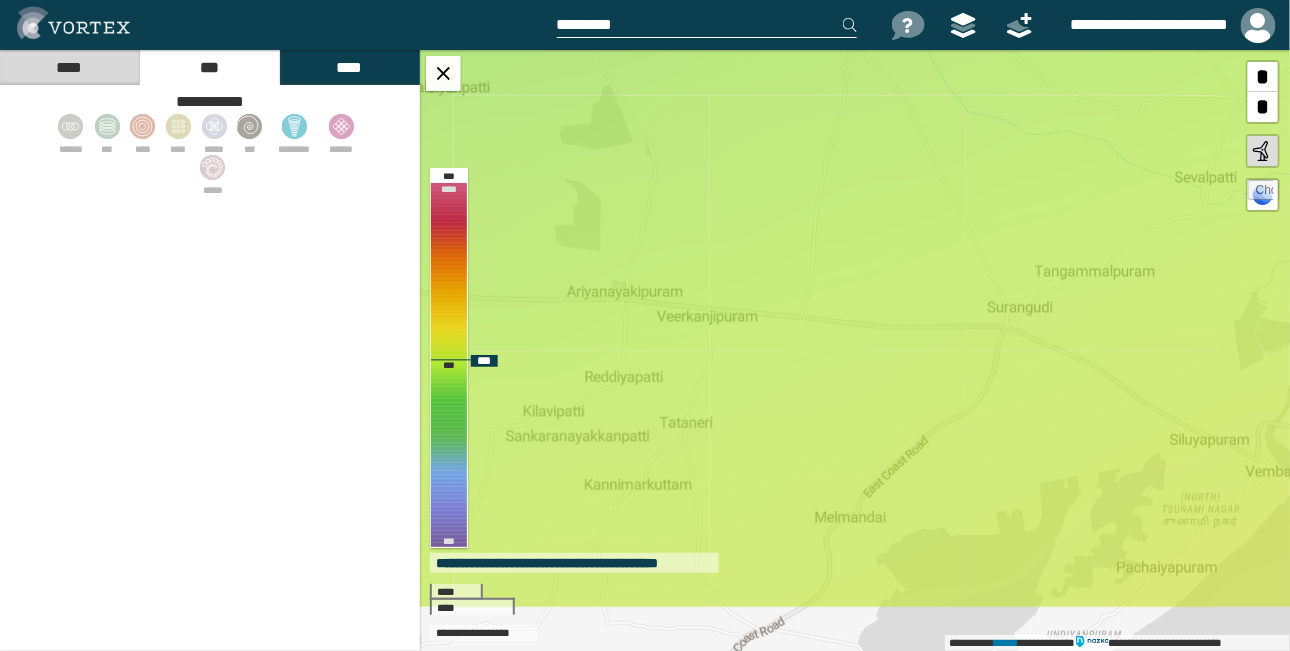 drag, startPoint x: 837, startPoint y: 478, endPoint x: 840, endPoint y: 321, distance: 157.02866 